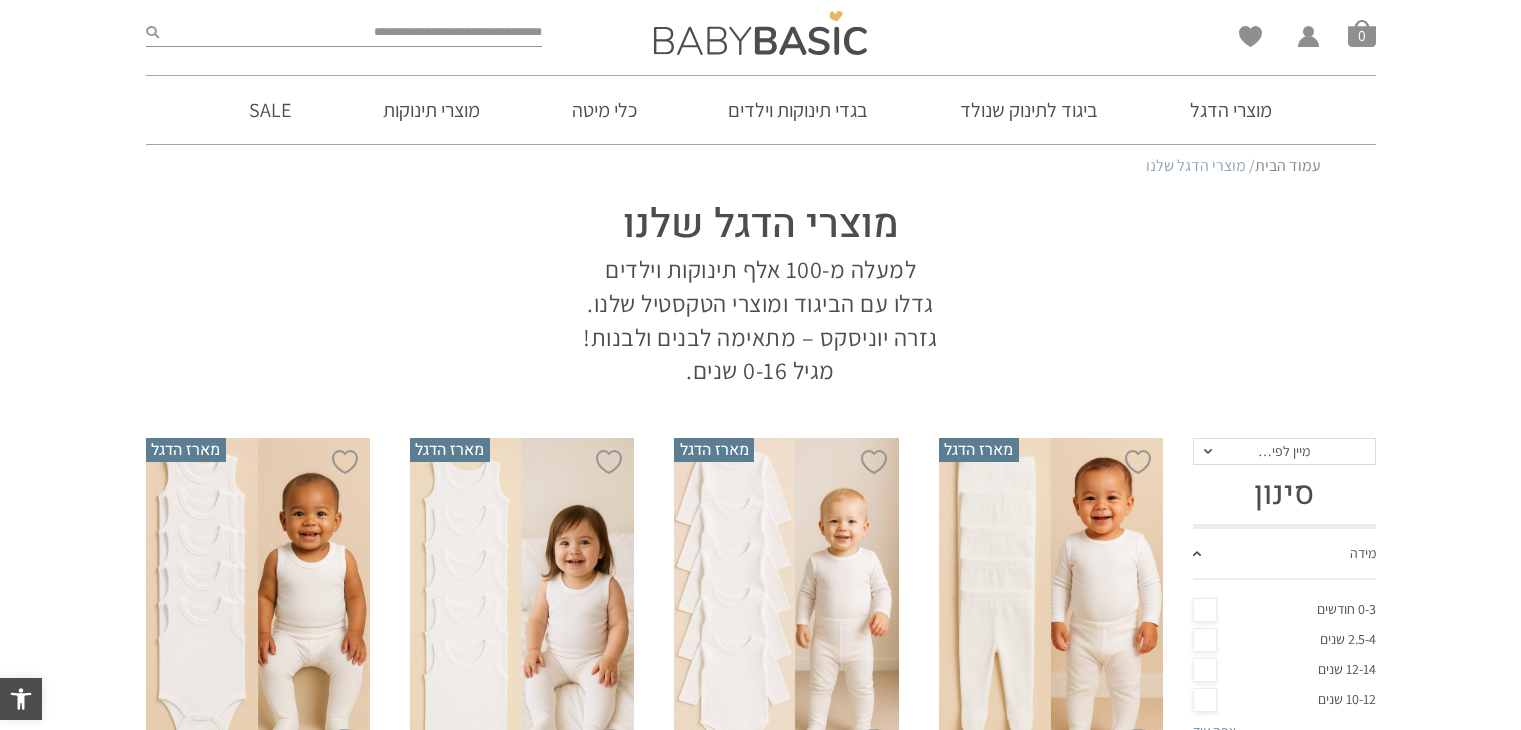 scroll, scrollTop: 0, scrollLeft: 0, axis: both 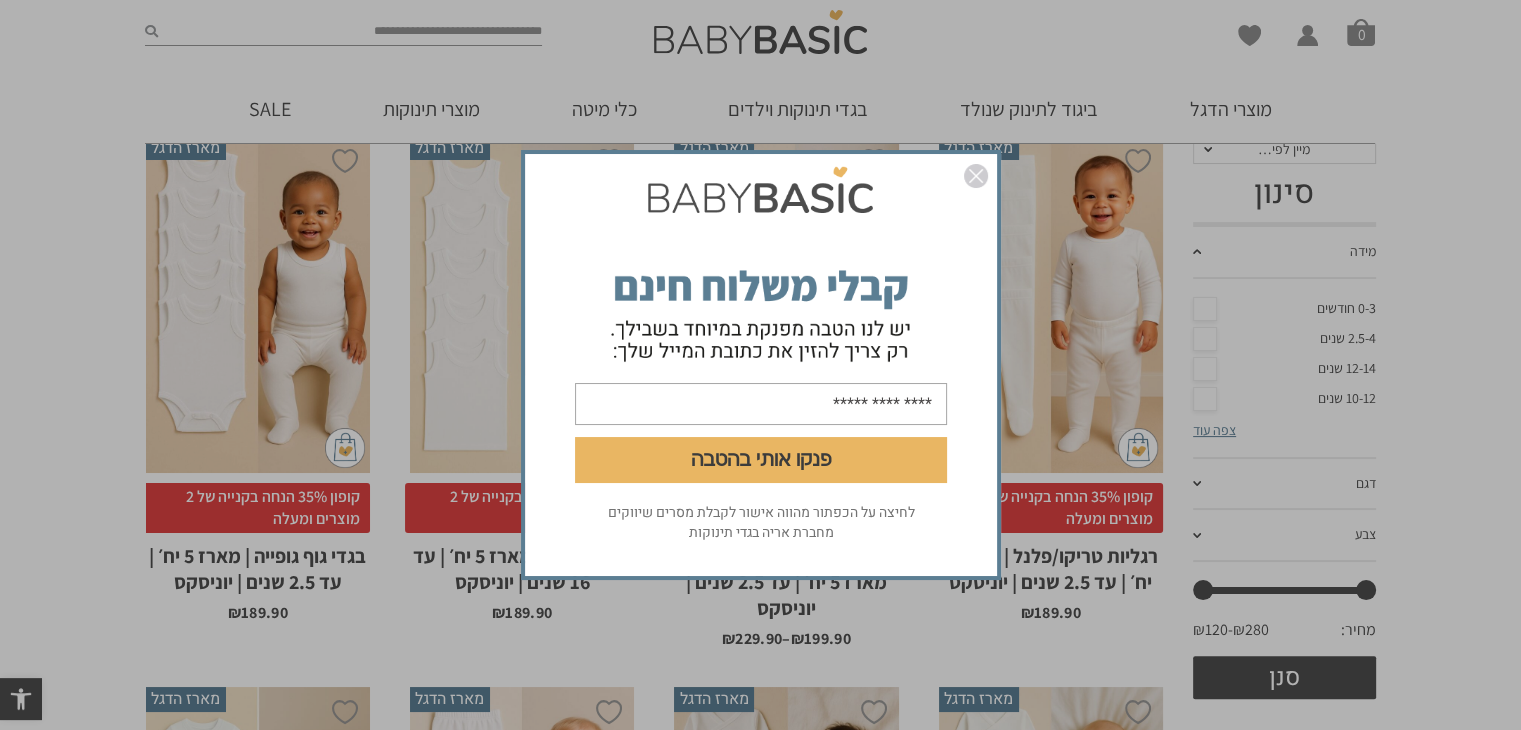 click at bounding box center [976, 176] 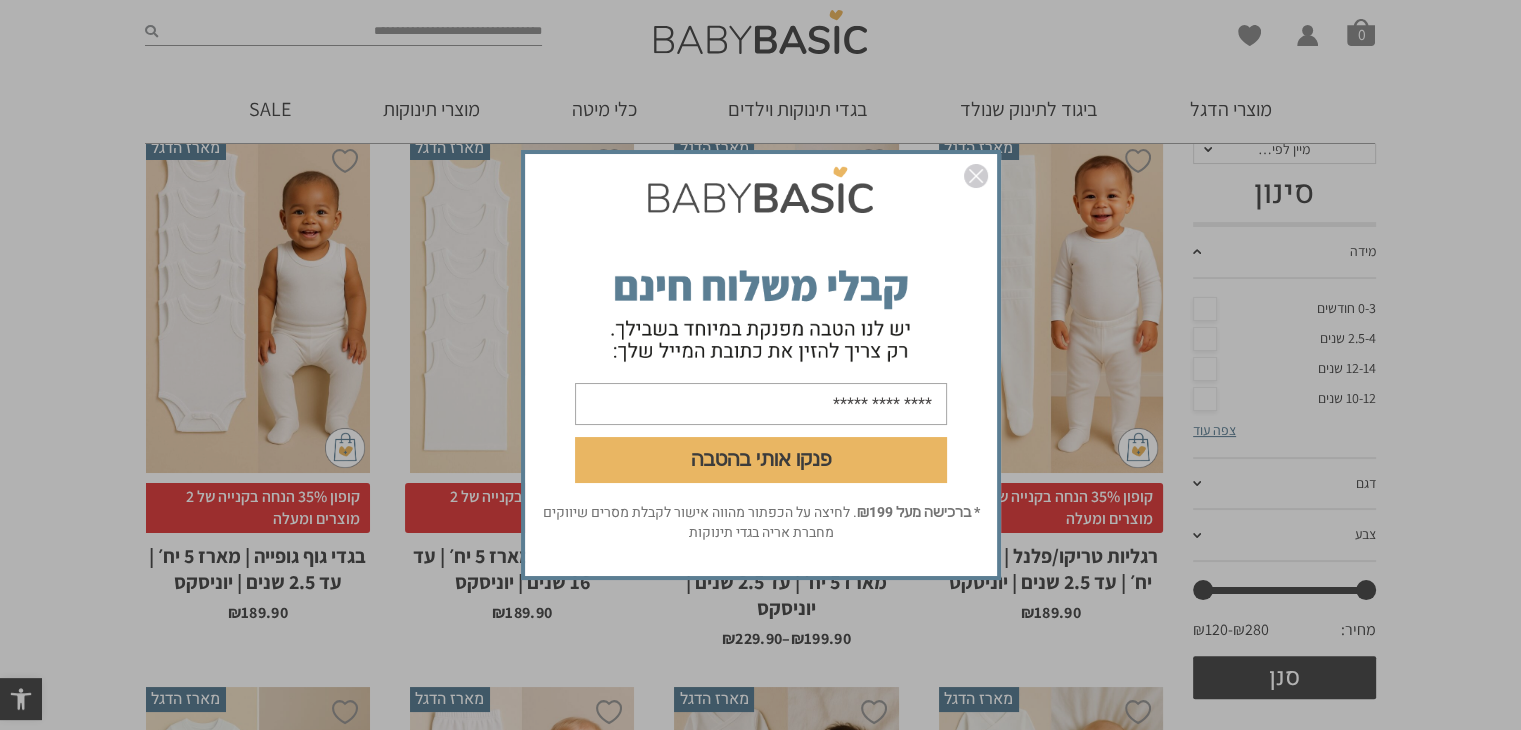 scroll, scrollTop: 0, scrollLeft: 0, axis: both 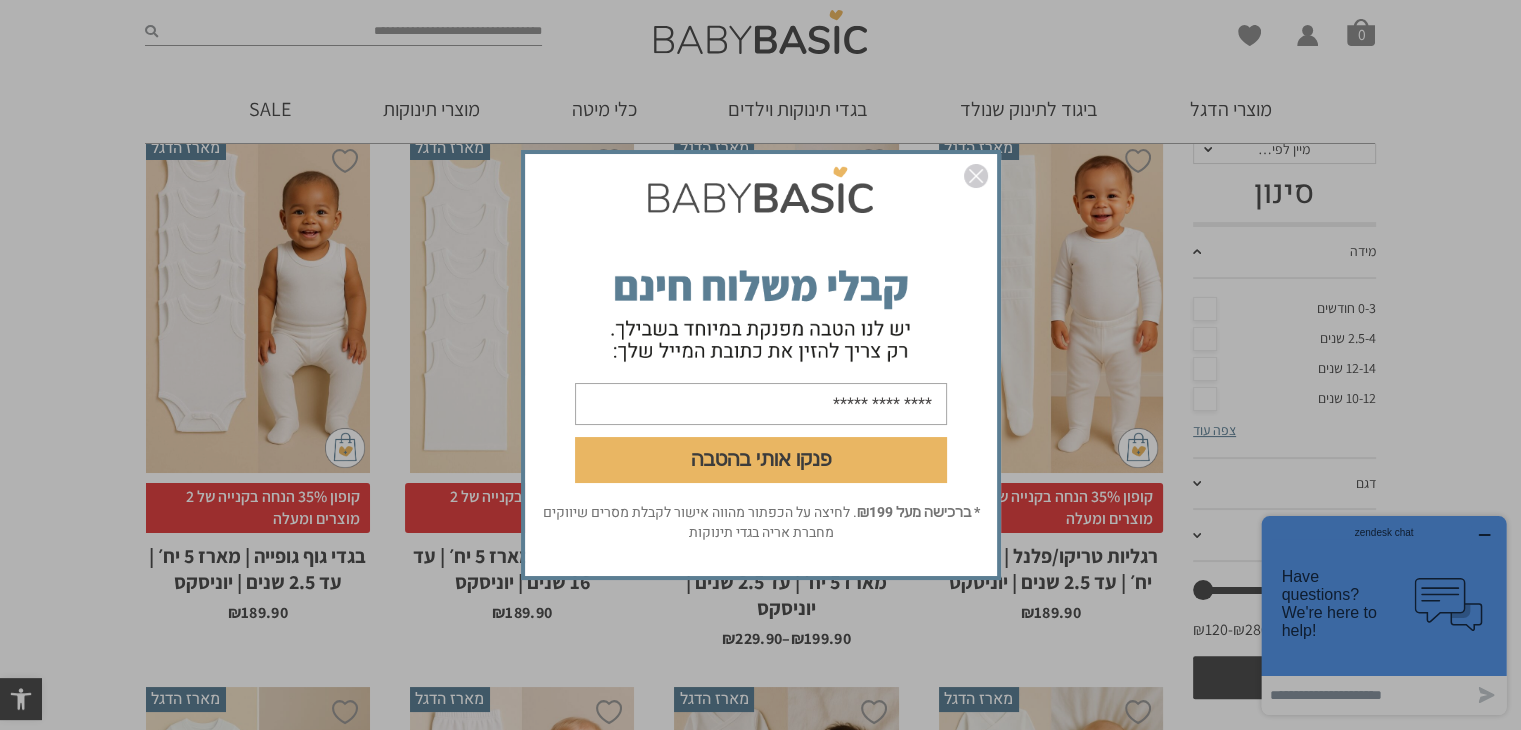 click at bounding box center [761, 404] 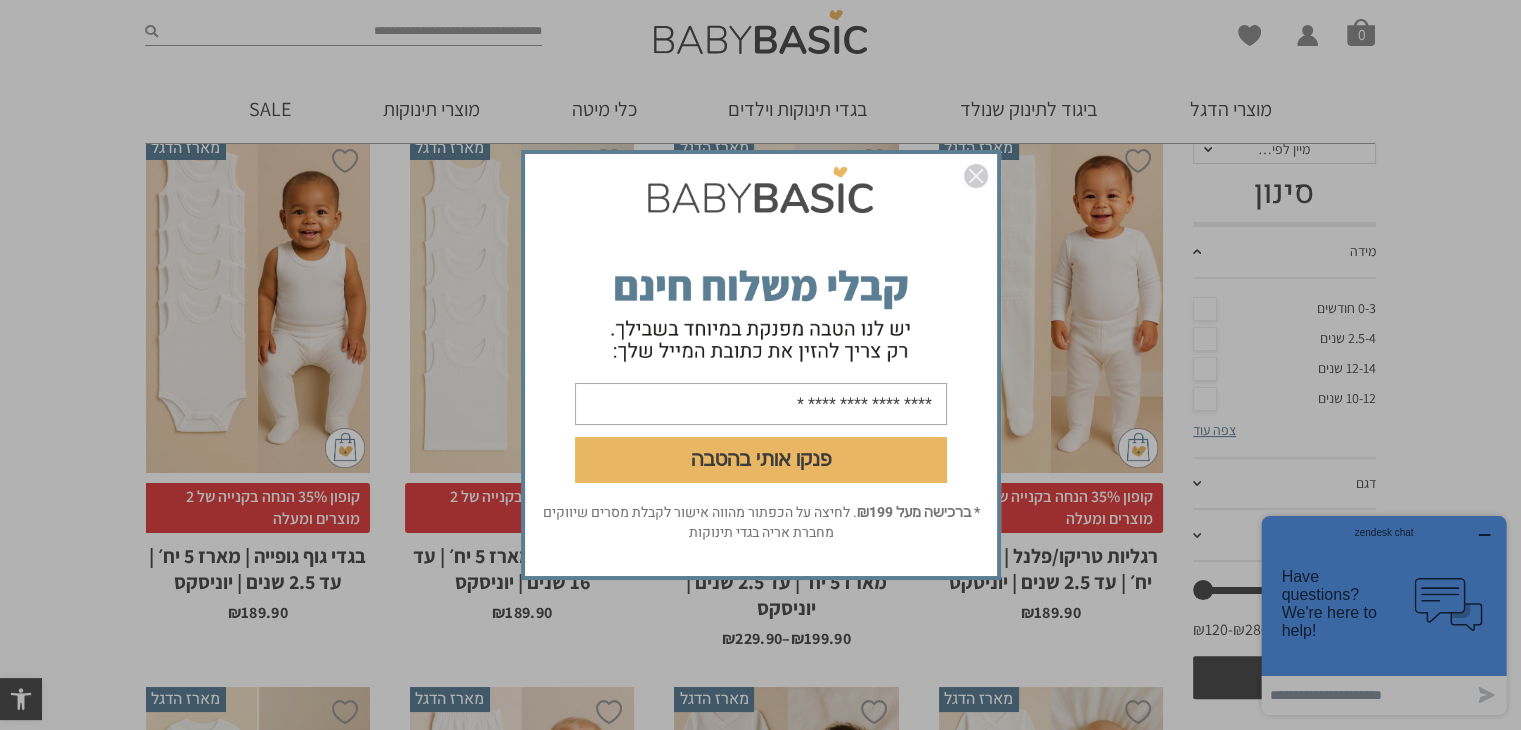 click on "פנקו אותי בהטבה" at bounding box center [761, 460] 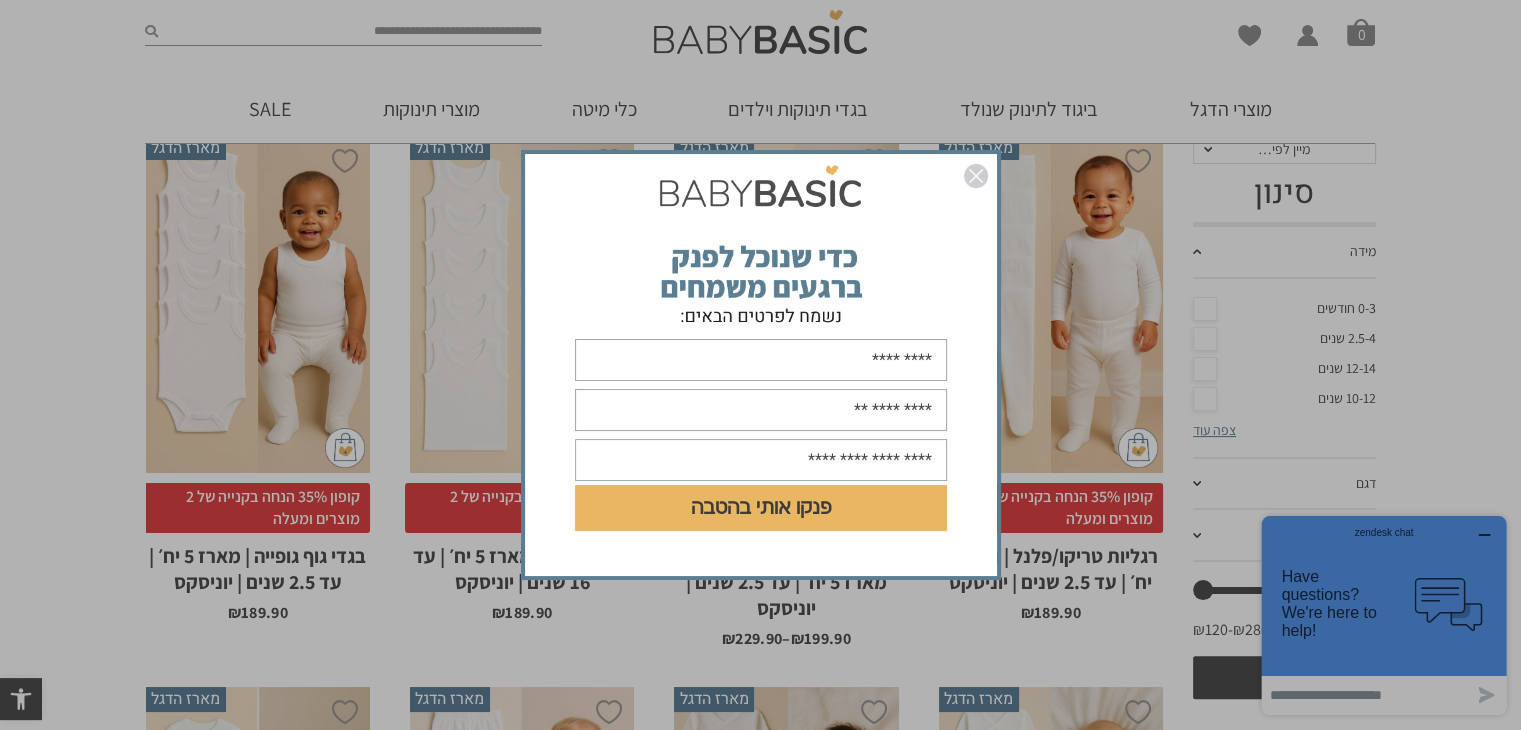 click at bounding box center [761, 360] 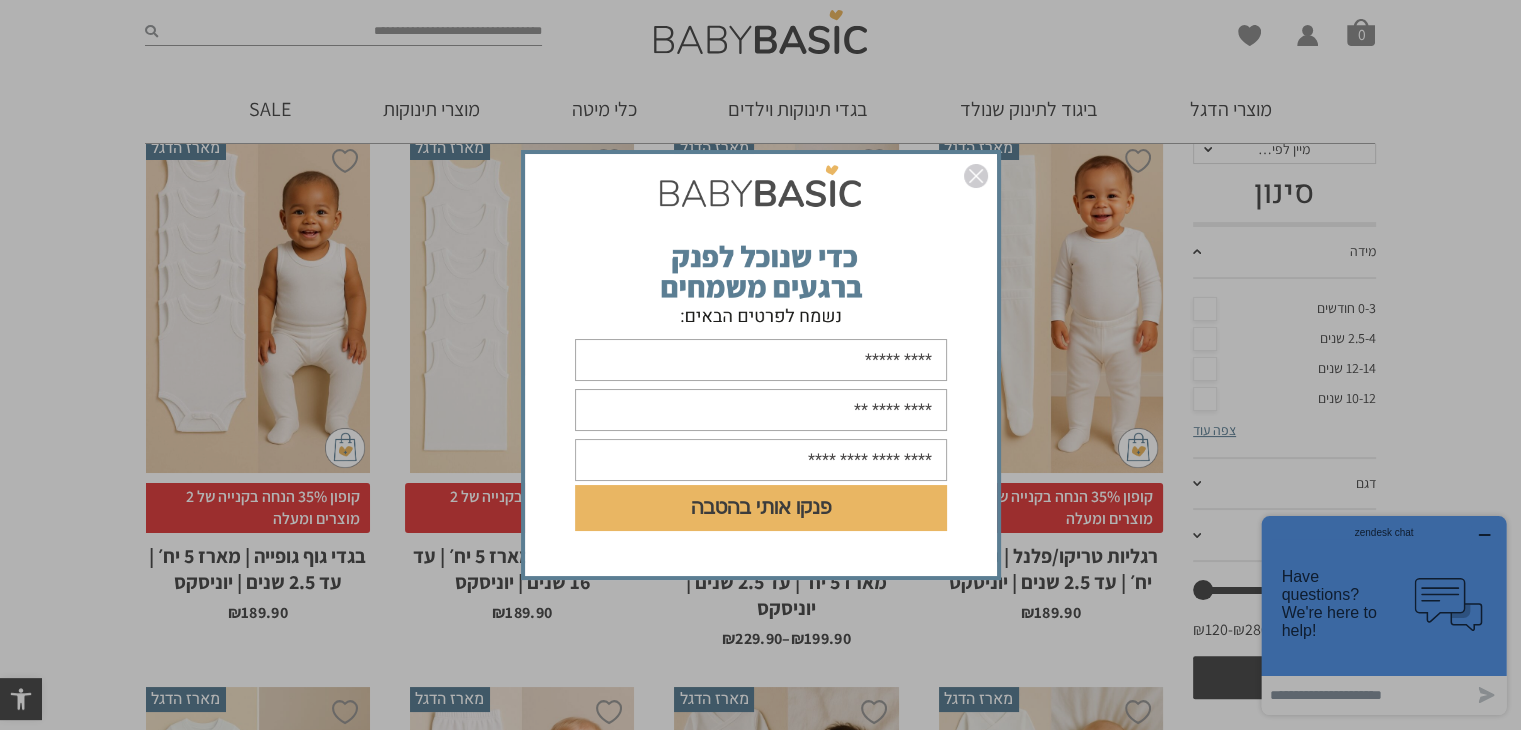 click at bounding box center [761, 410] 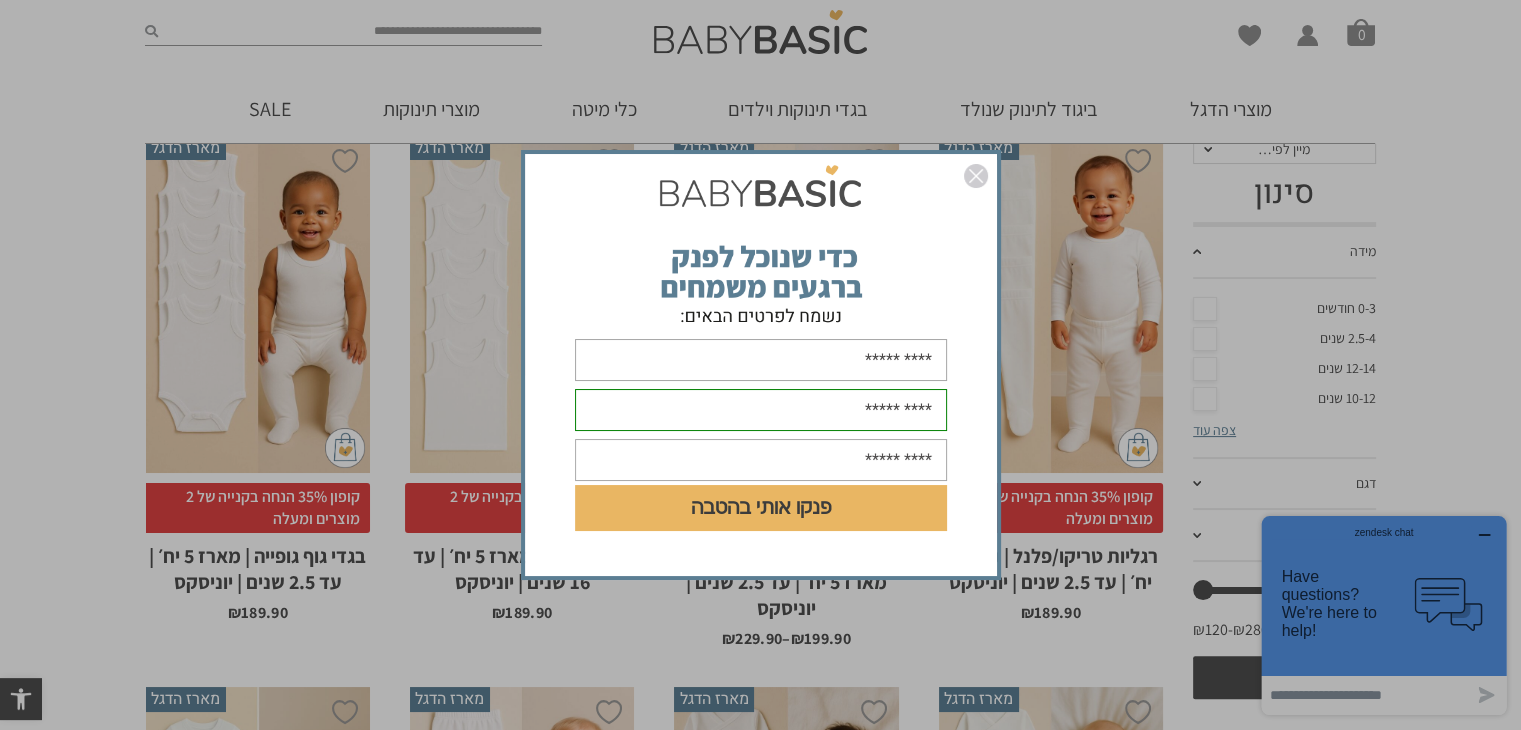 click at bounding box center [761, 460] 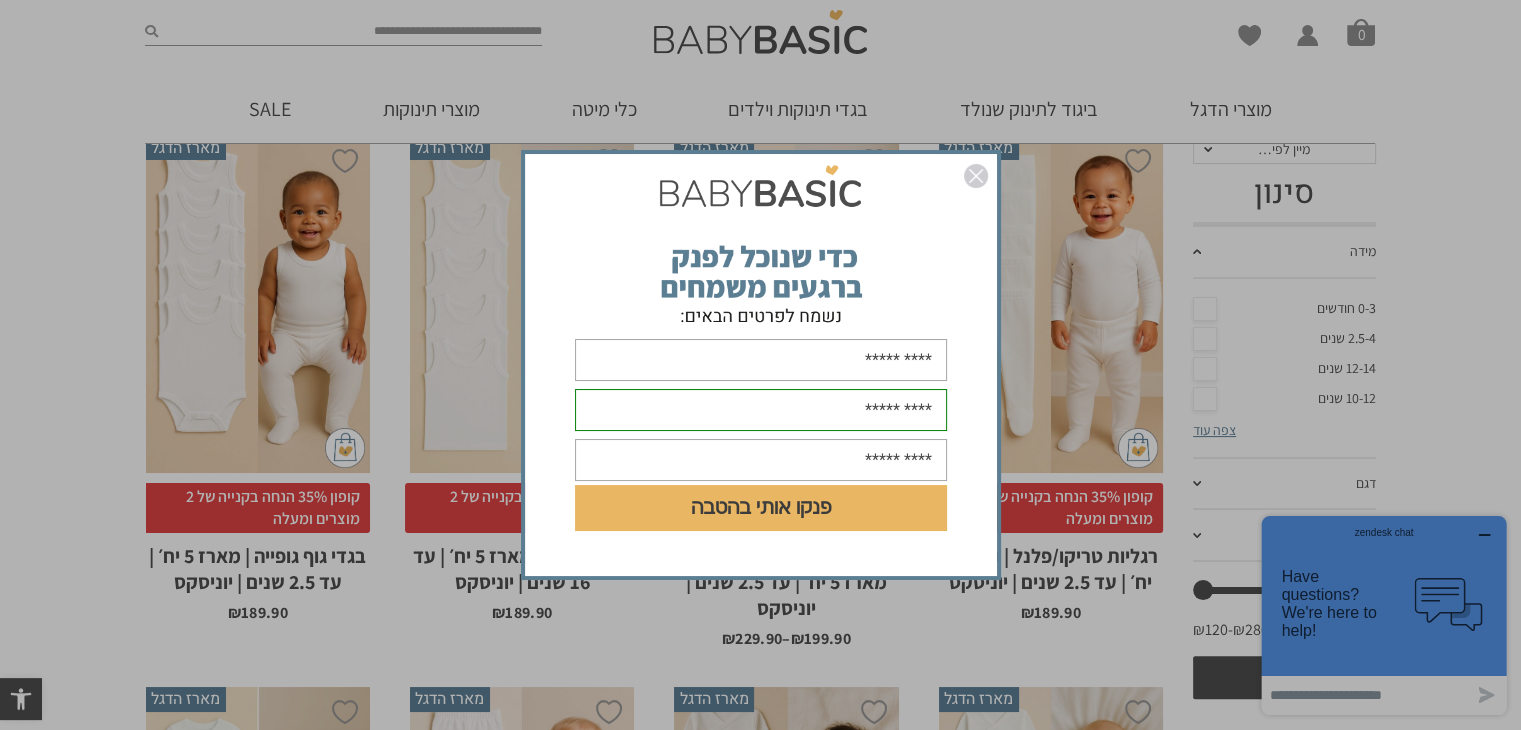 type on "**********" 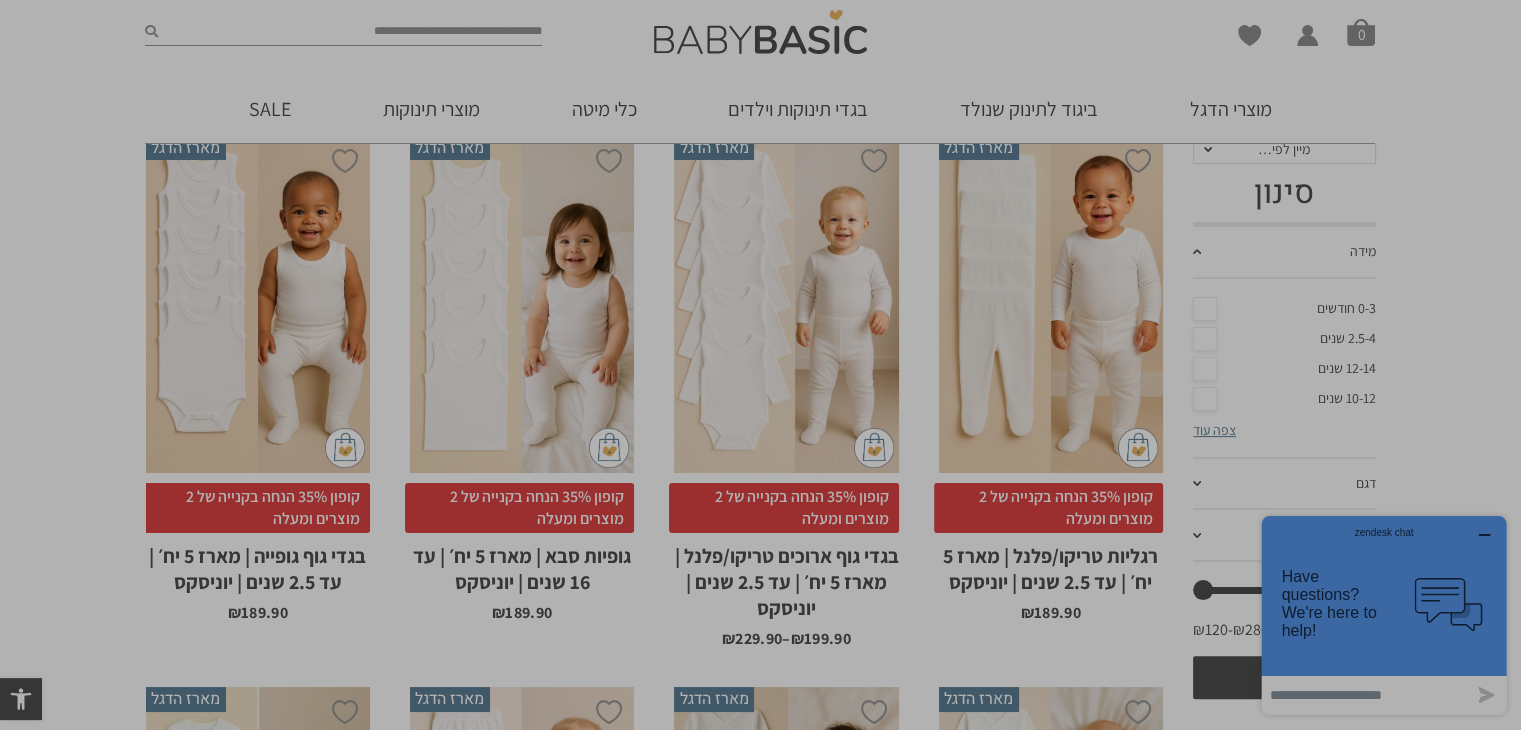 click on "תודה, קחו אותי לאתר" at bounding box center (761, 461) 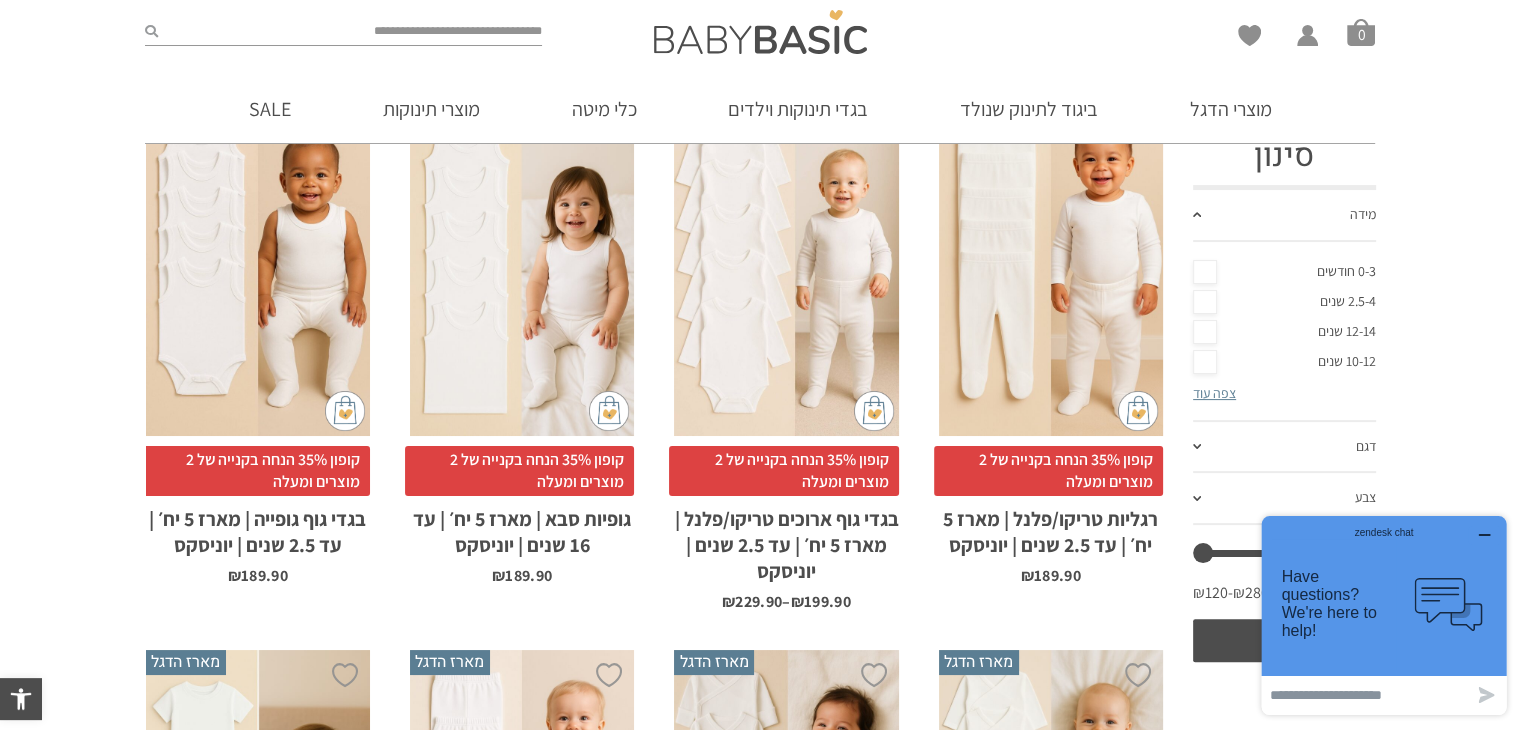 scroll, scrollTop: 333, scrollLeft: 0, axis: vertical 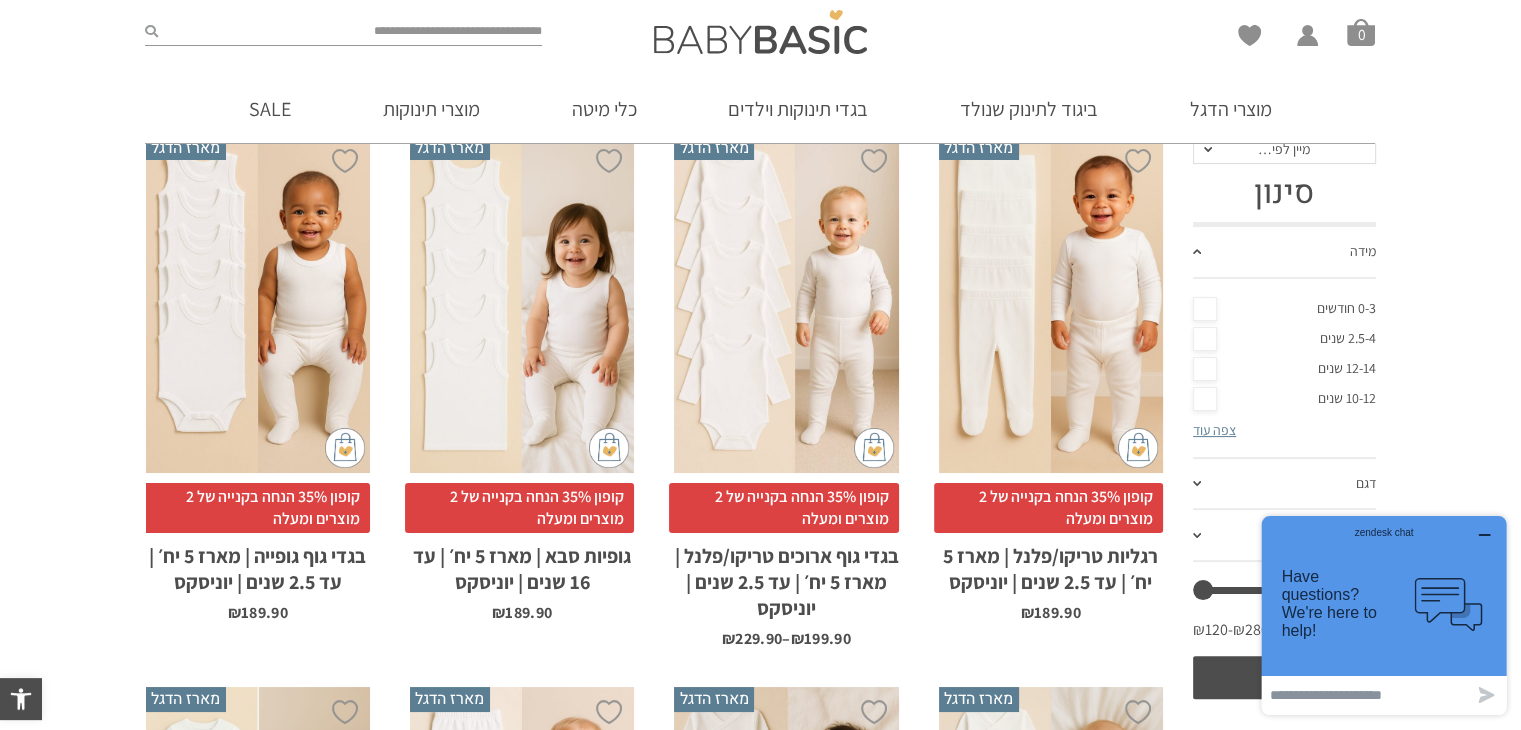 click on "x
בחירת מידה
0-3m
3-6m
6-12m
12-18m
18-24m
24-30m
בחירת סוג בד
טריקו (עונת מעבר/קיץ)" at bounding box center [1051, 304] 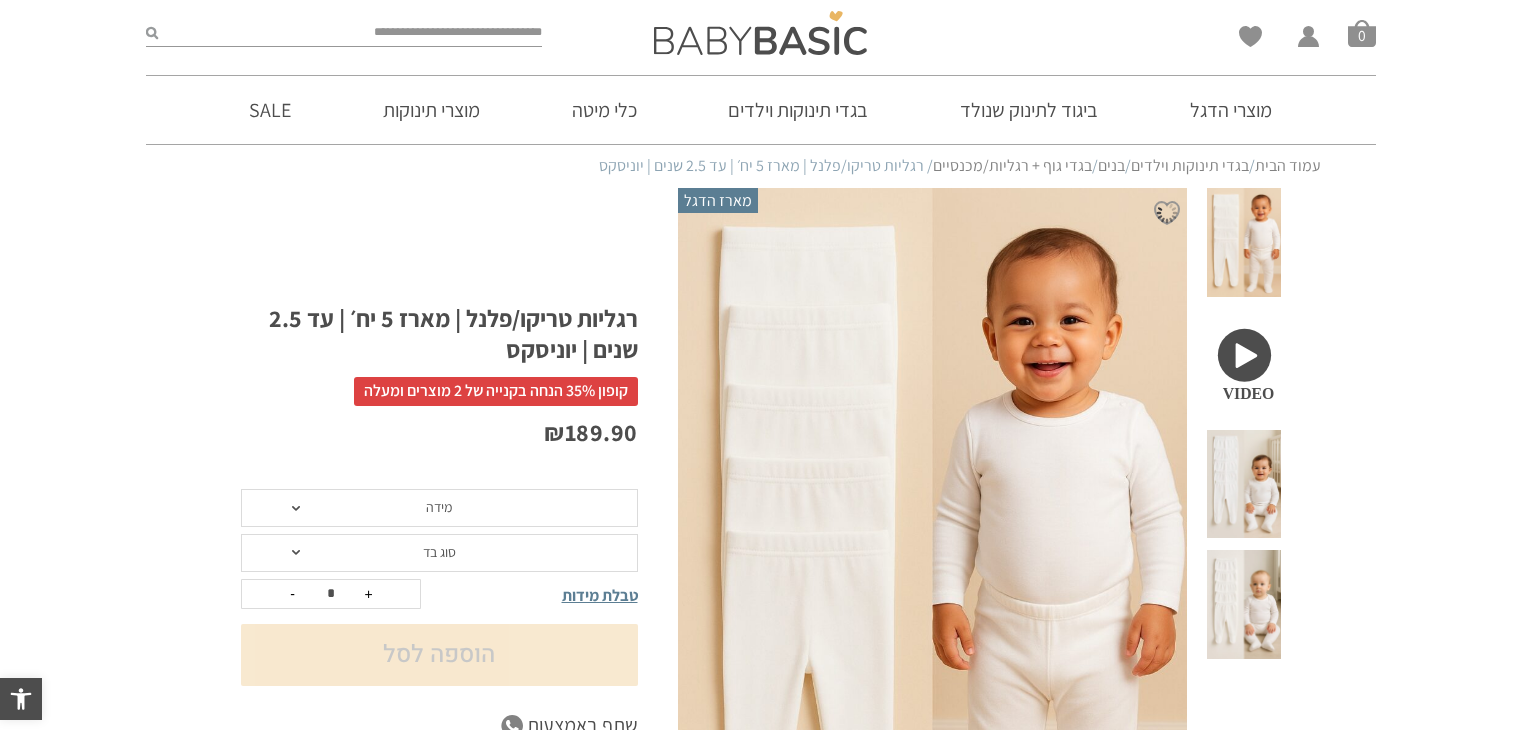 scroll, scrollTop: 0, scrollLeft: 0, axis: both 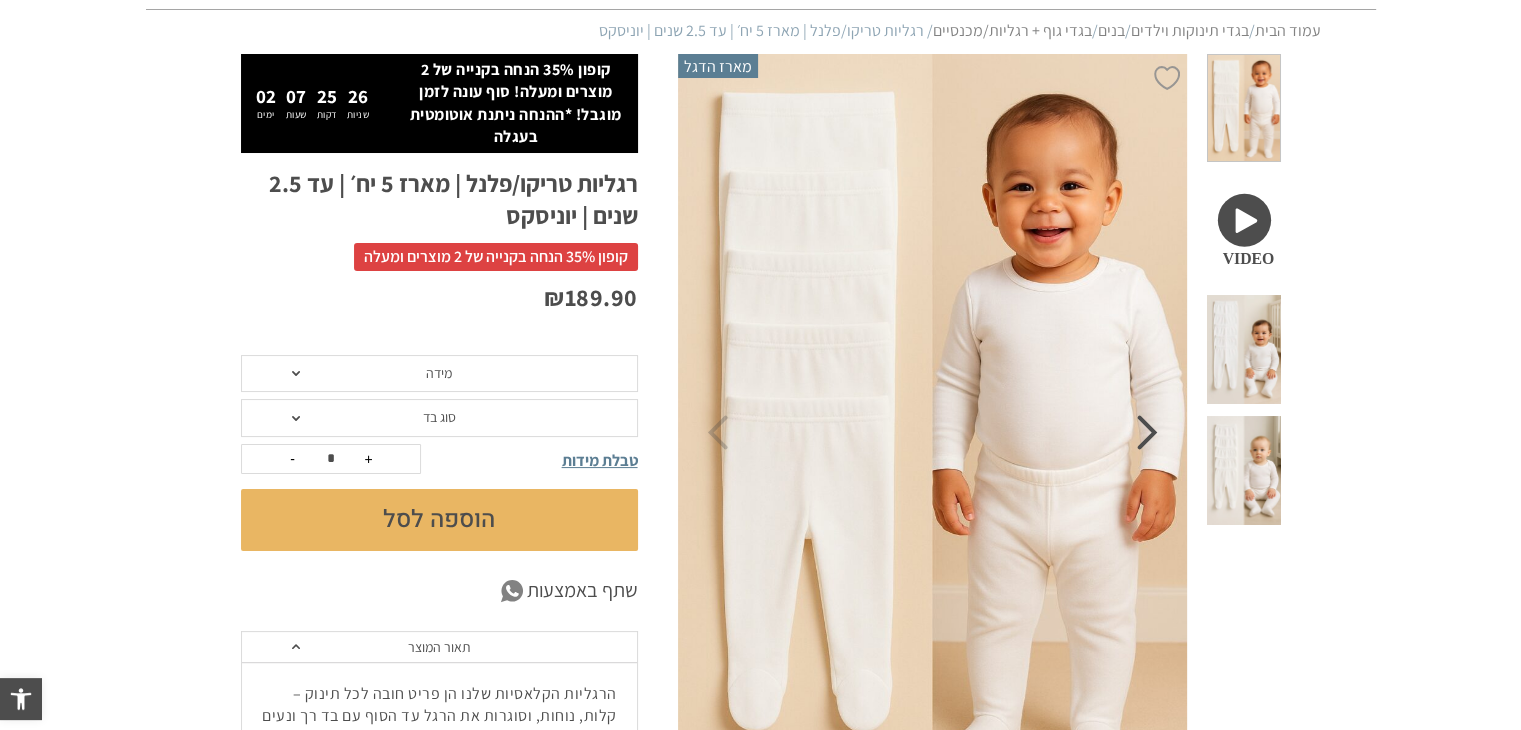 click 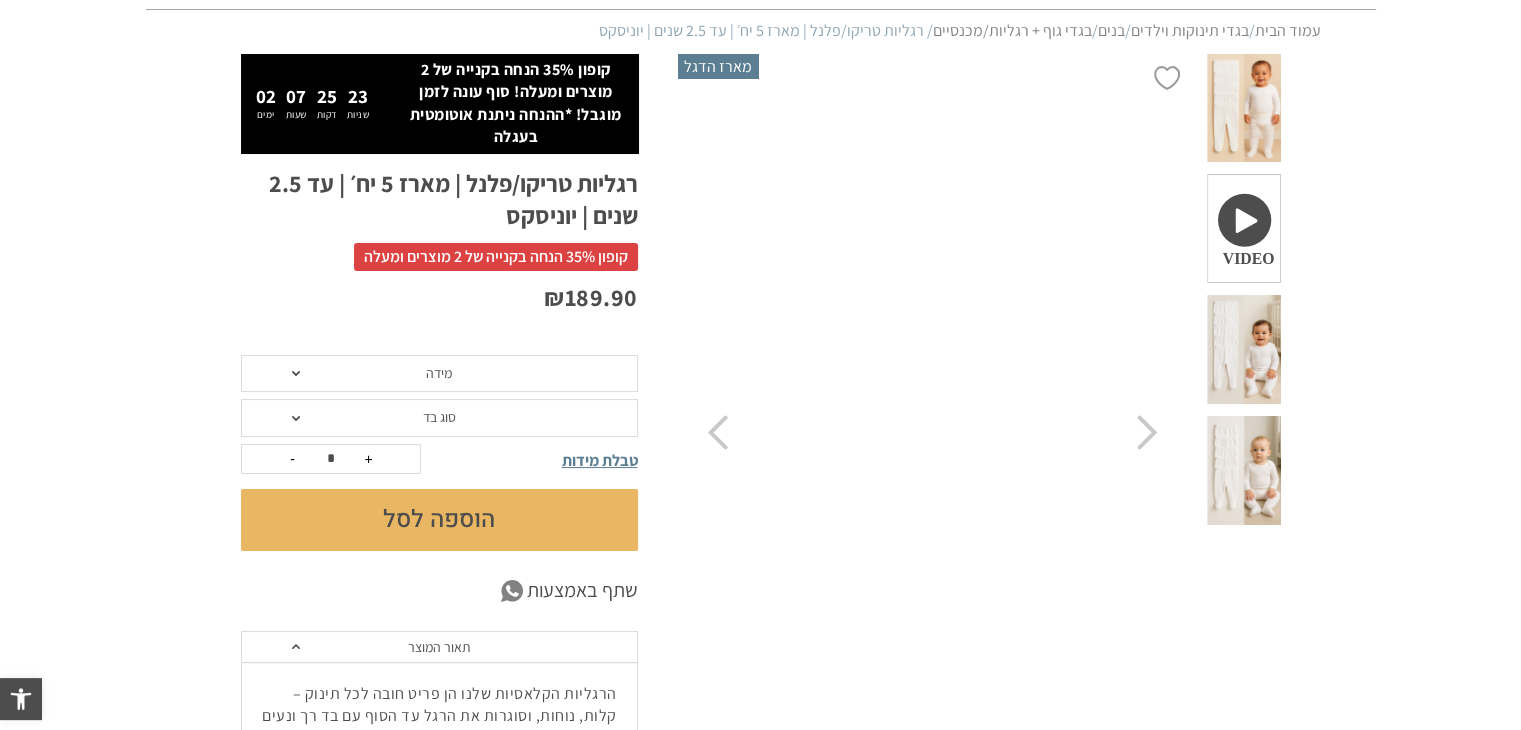 scroll, scrollTop: 0, scrollLeft: 0, axis: both 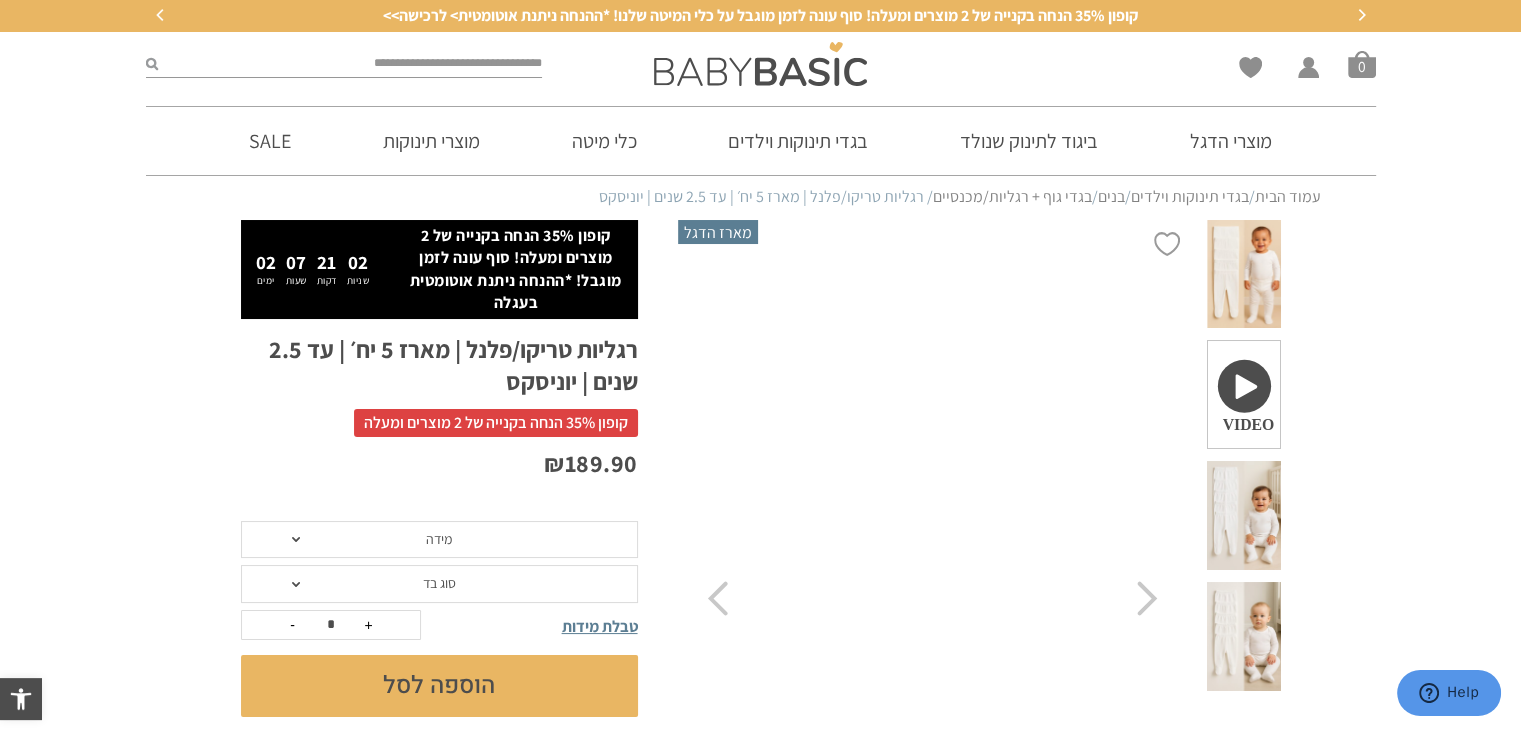 click at bounding box center (1243, 515) 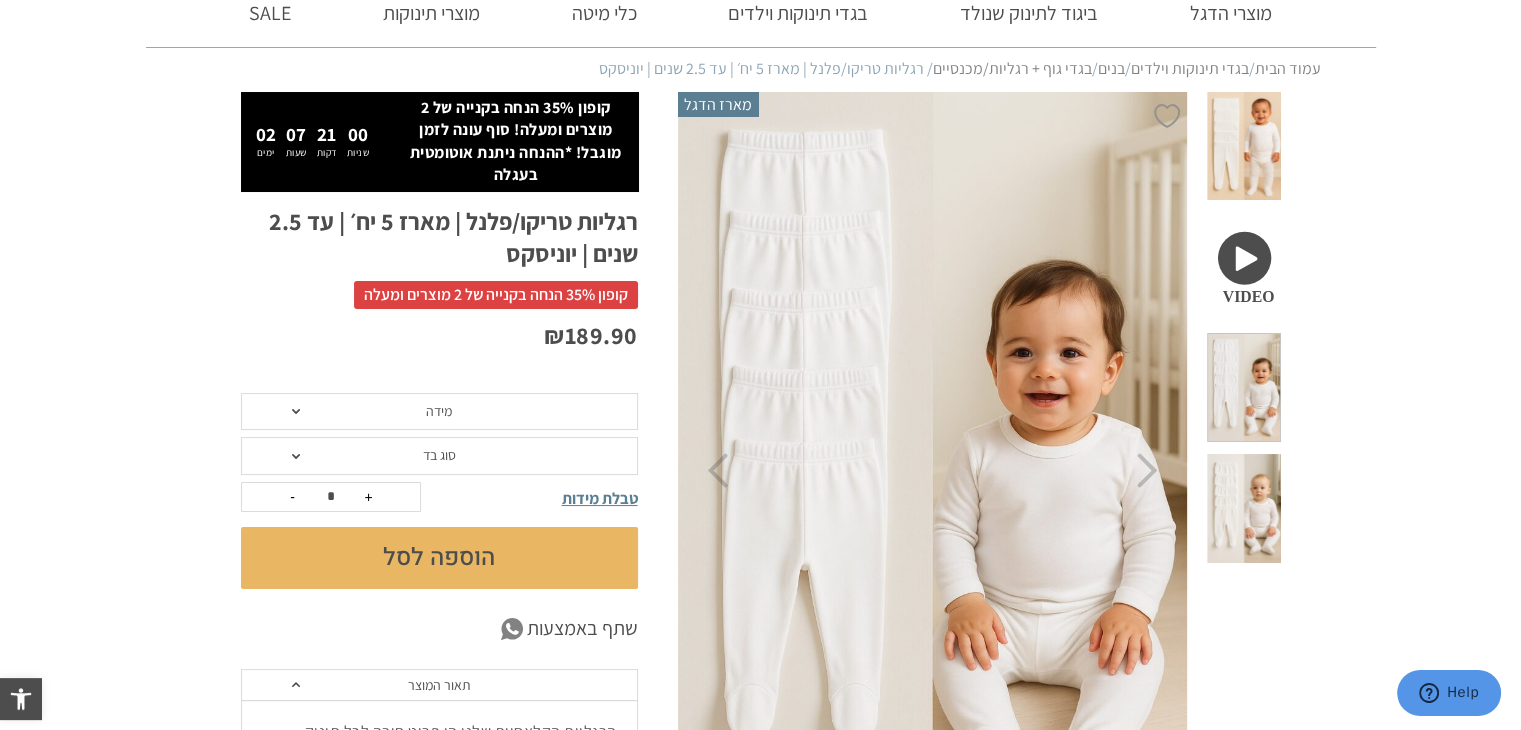 scroll, scrollTop: 166, scrollLeft: 0, axis: vertical 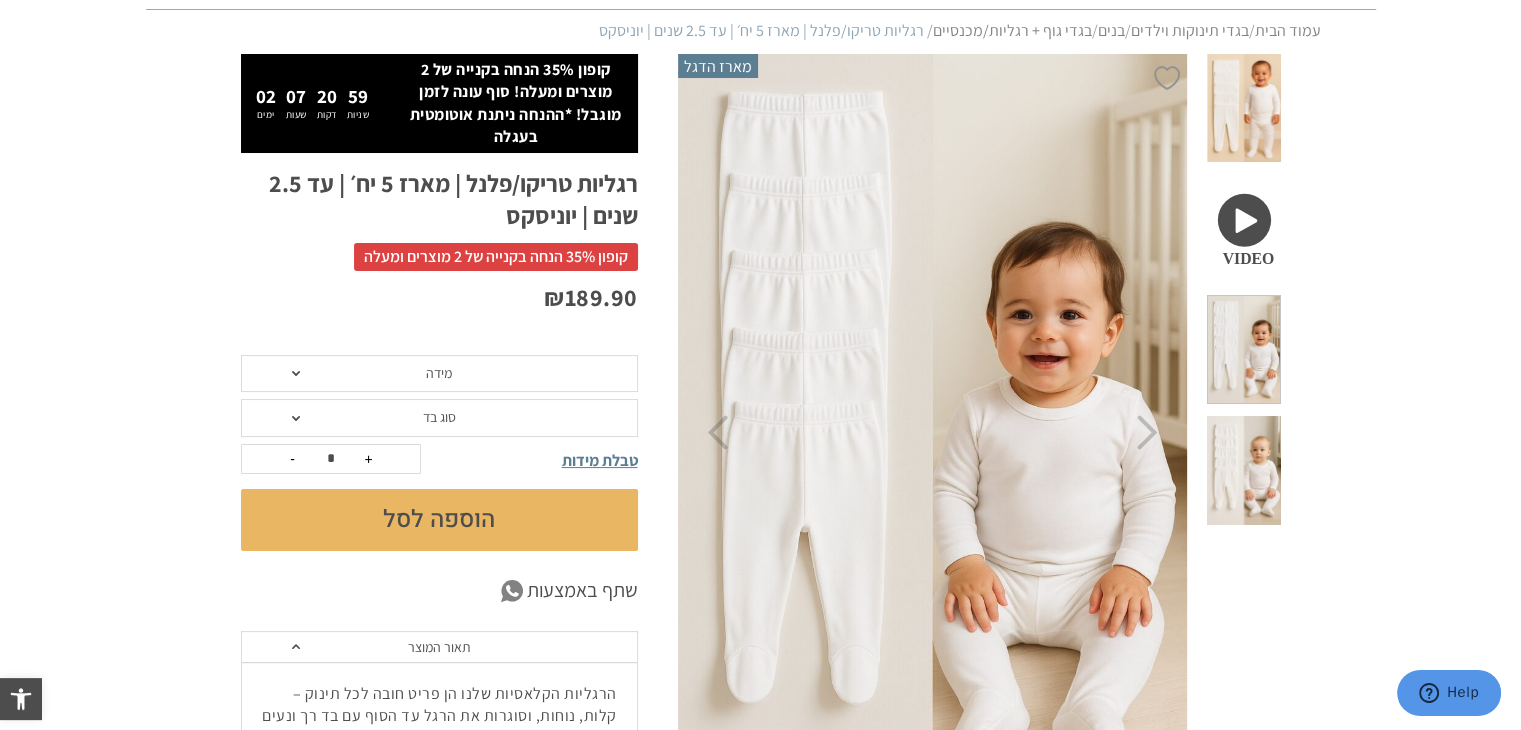 click on "מידה" at bounding box center [439, 374] 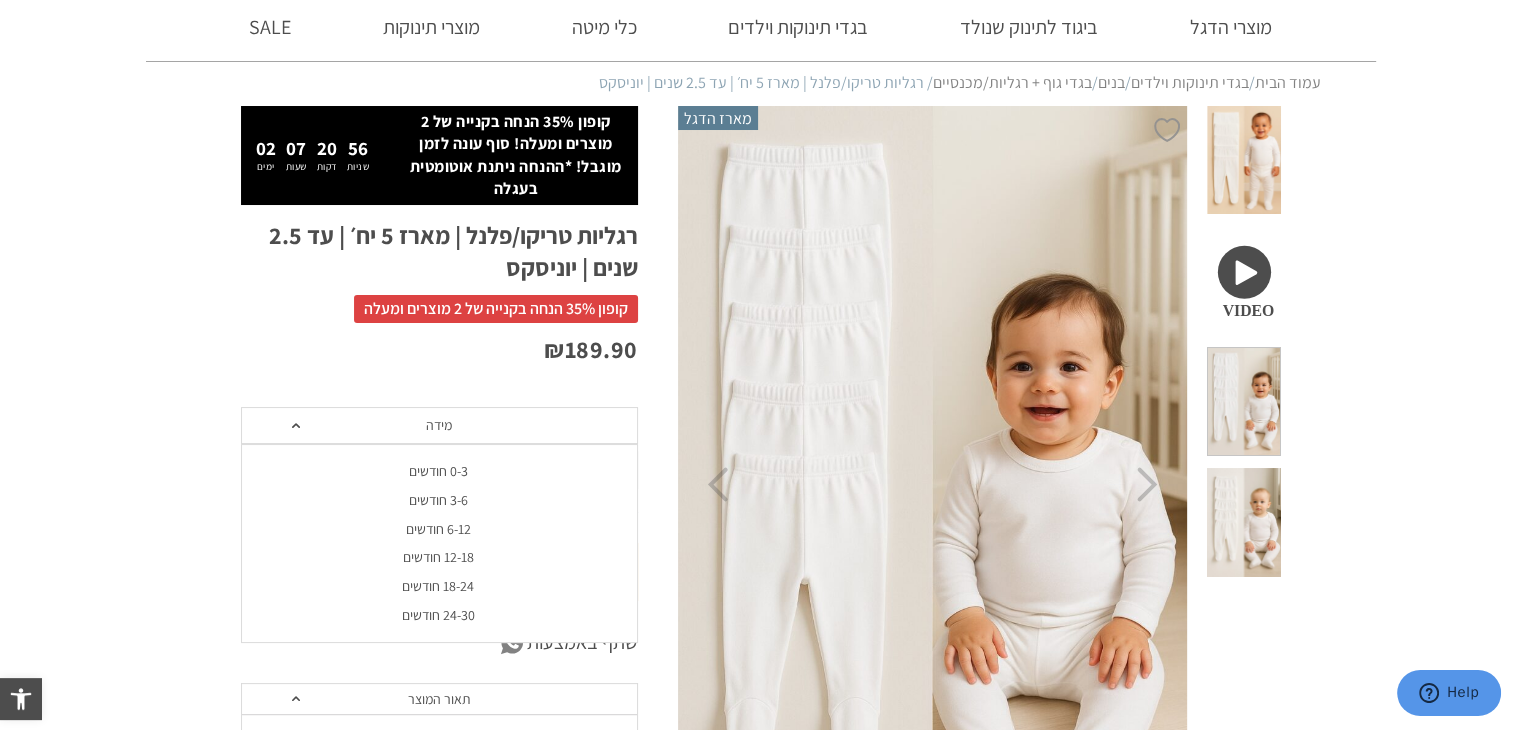 scroll, scrollTop: 166, scrollLeft: 0, axis: vertical 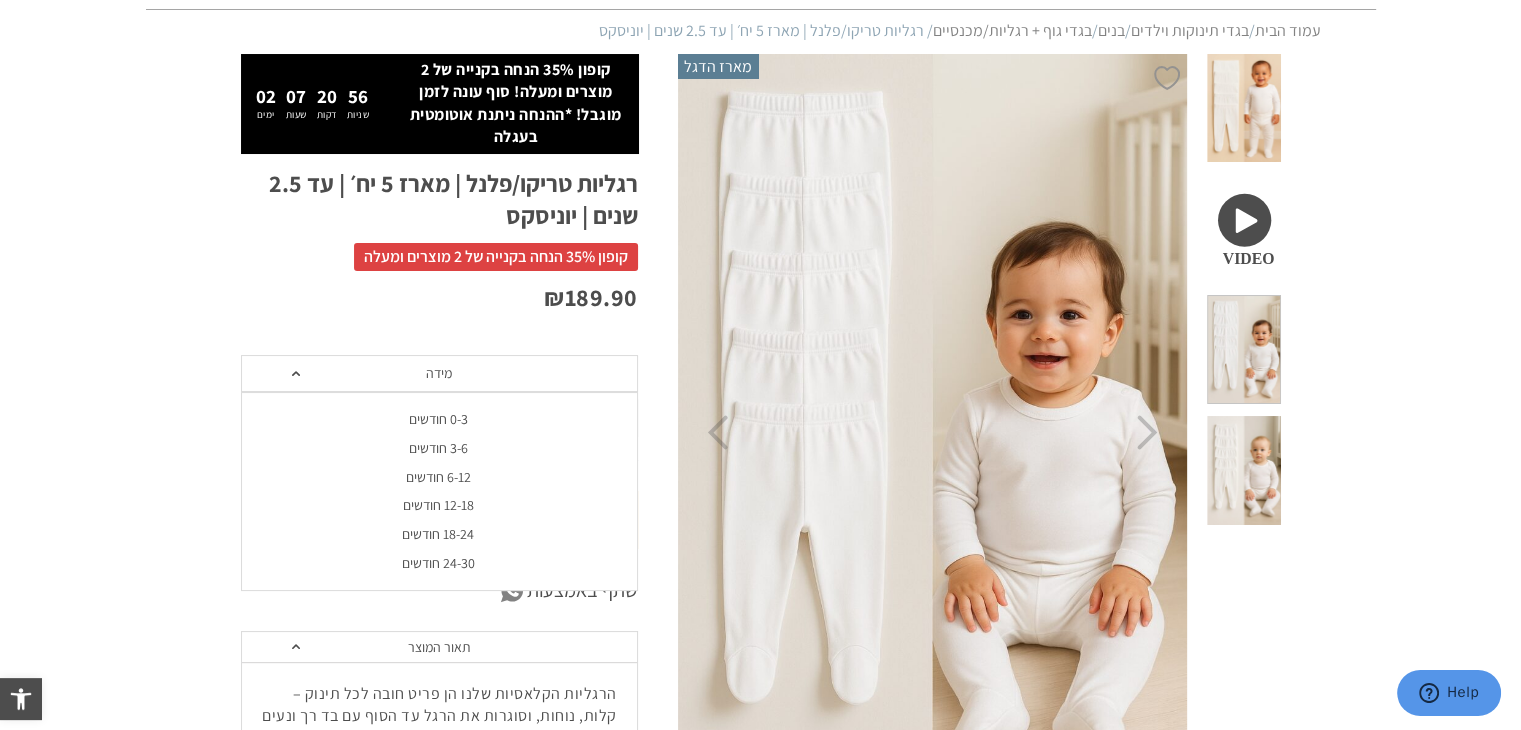click on "קופון 35% הנחה בקנייה של 2 מוצרים ומעלה" at bounding box center (439, 261) 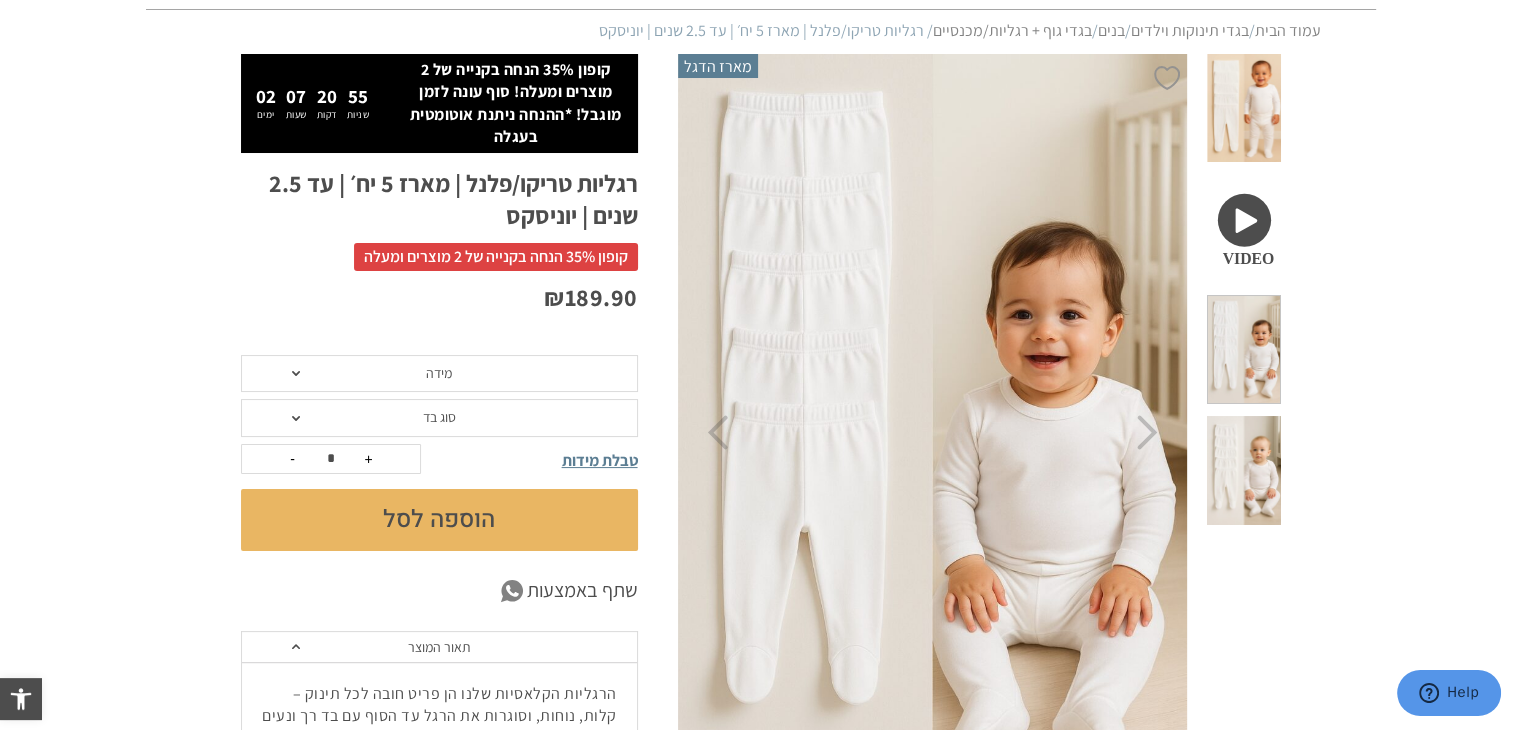 click on "סוג בד" at bounding box center (439, 418) 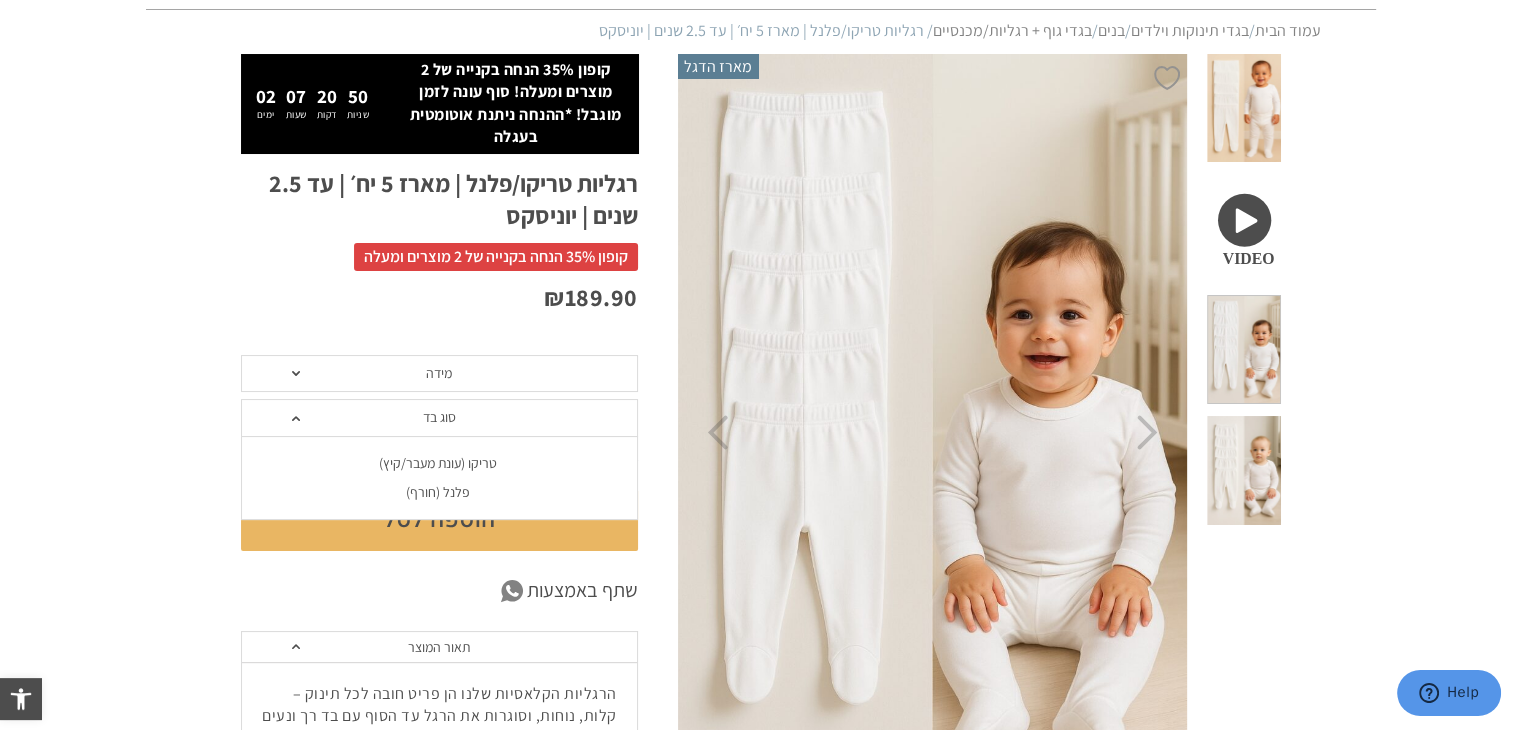 click on "טריקו (עונת מעבר/קיץ)" at bounding box center [438, 463] 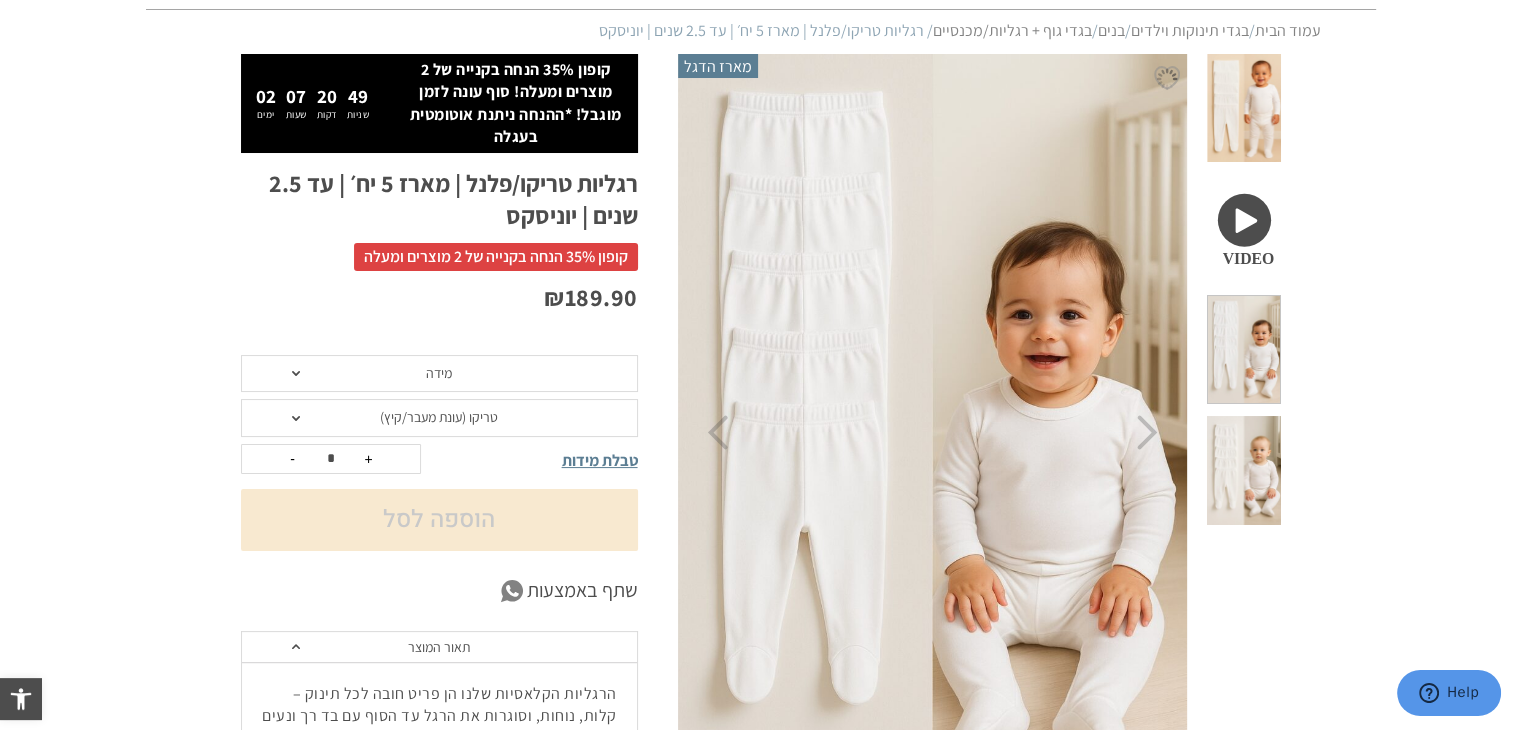 click on "מידה" at bounding box center [439, 374] 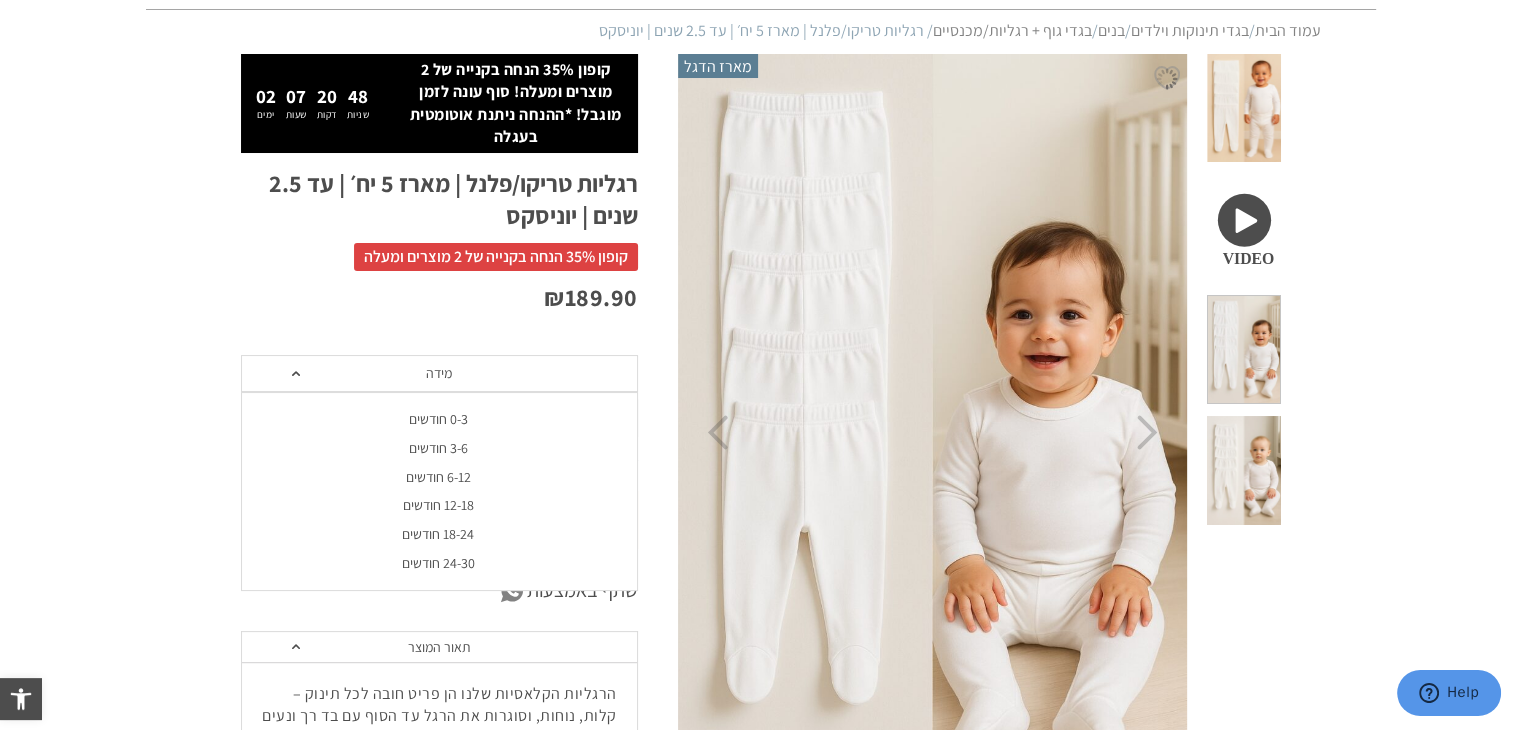click on "0-3 חודשים" at bounding box center (438, 419) 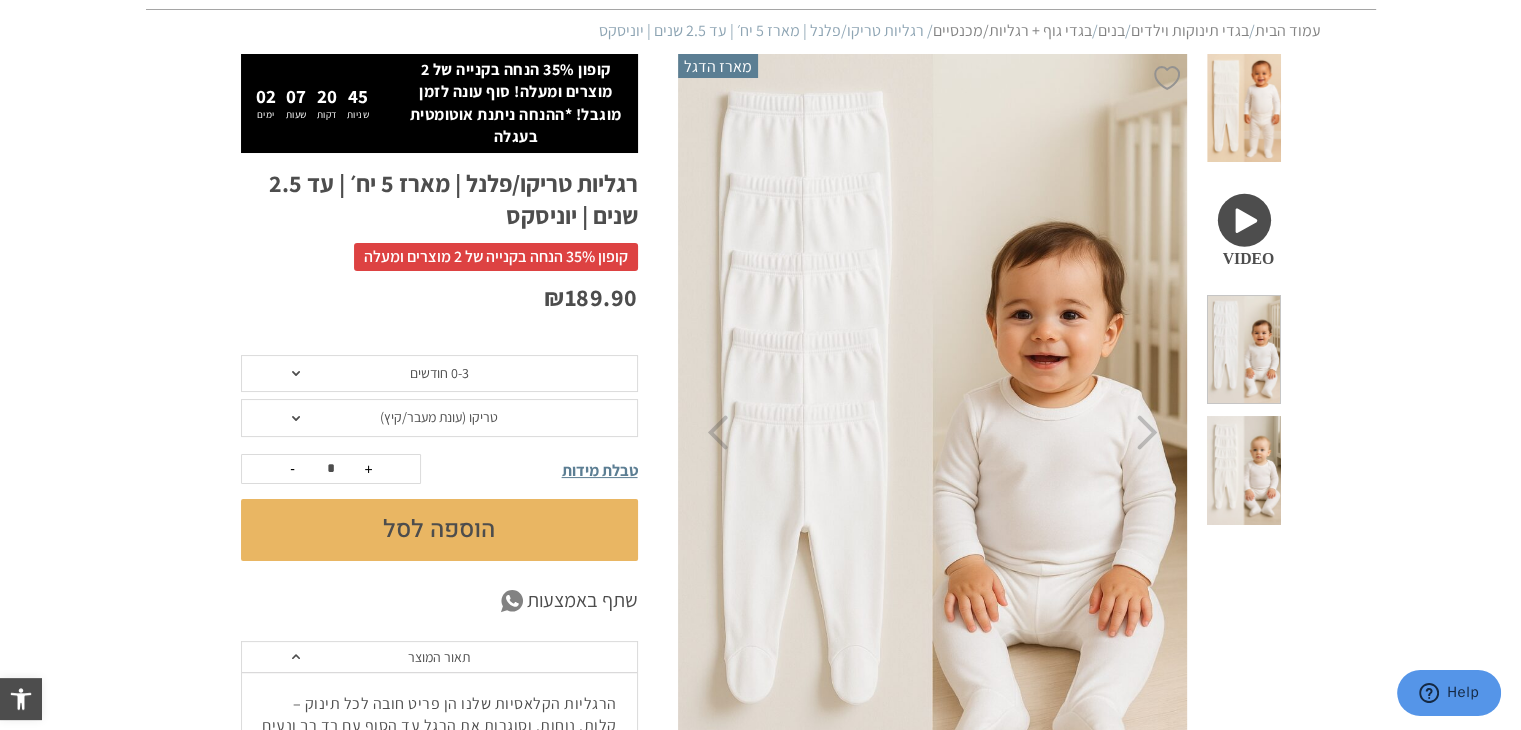 click on "הוספה לסל" at bounding box center (439, 530) 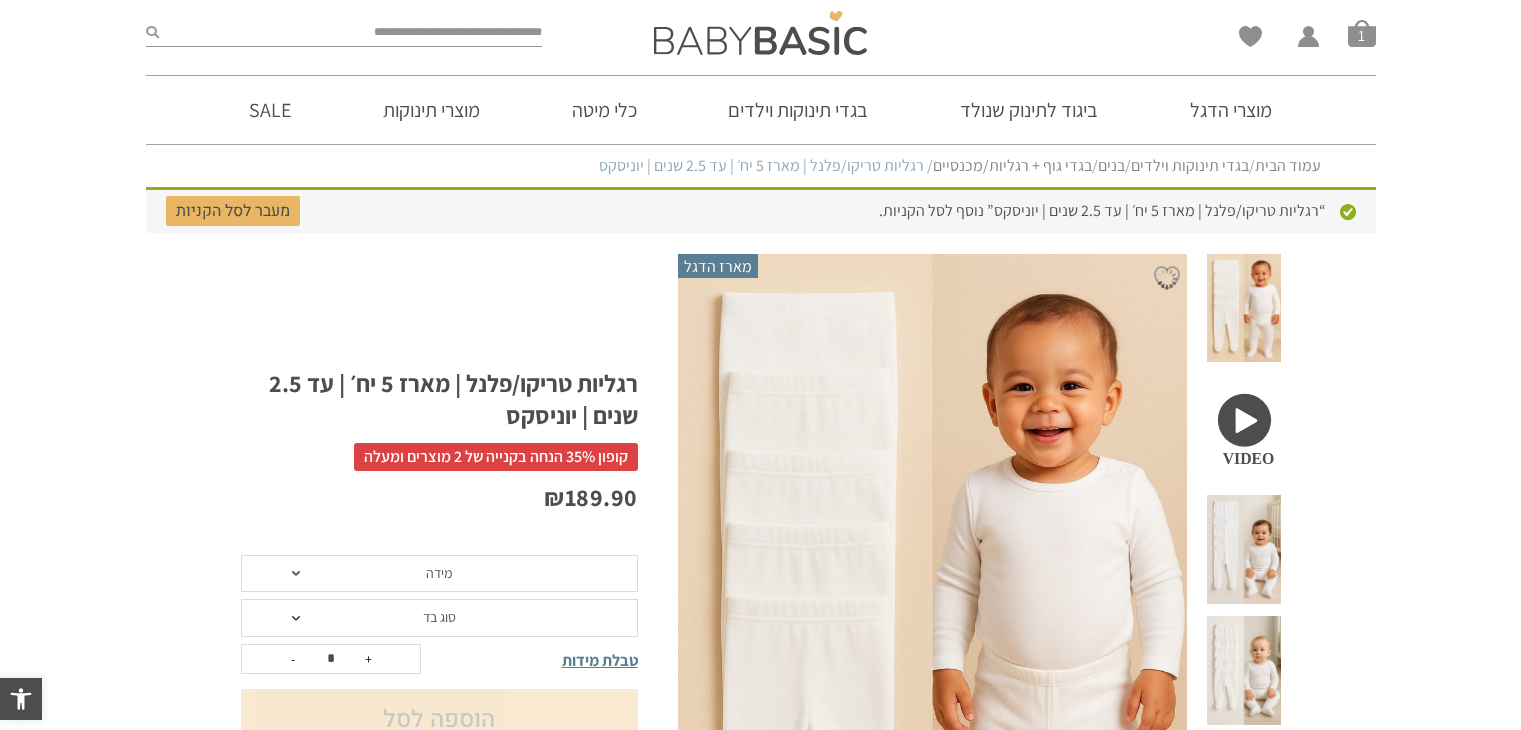 scroll, scrollTop: 0, scrollLeft: 0, axis: both 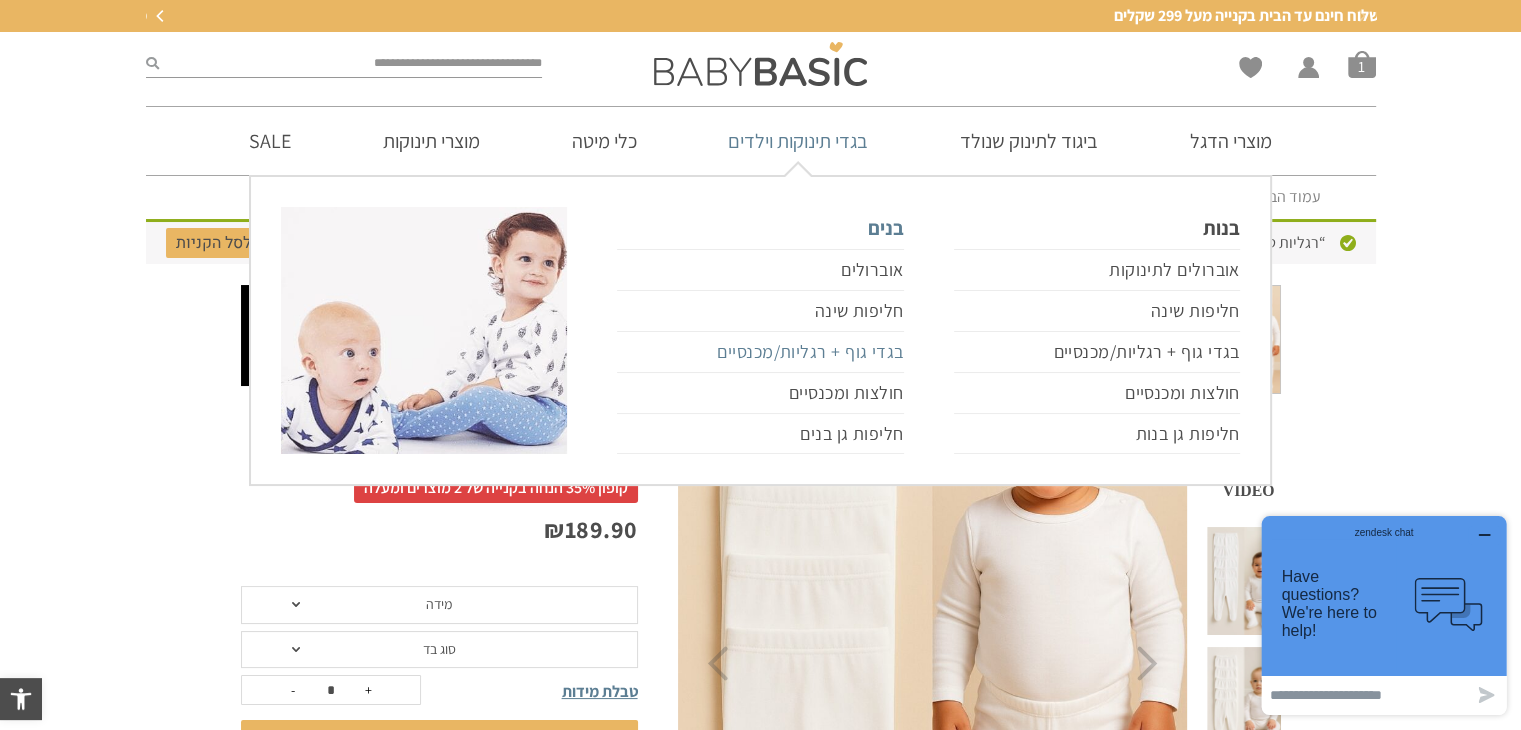 click on "בגדי גוף + רגליות/מכנסיים" at bounding box center (760, 352) 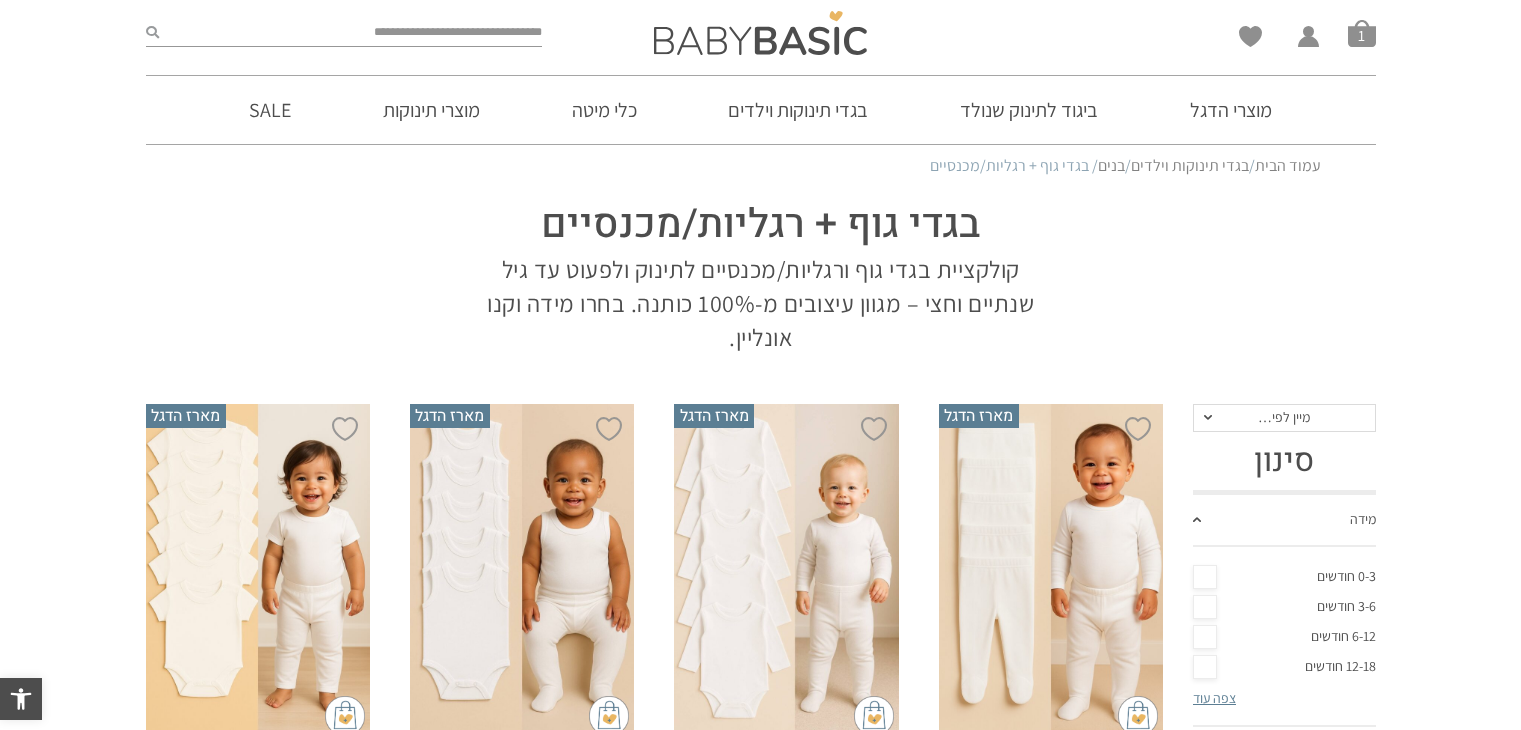 scroll, scrollTop: 0, scrollLeft: 0, axis: both 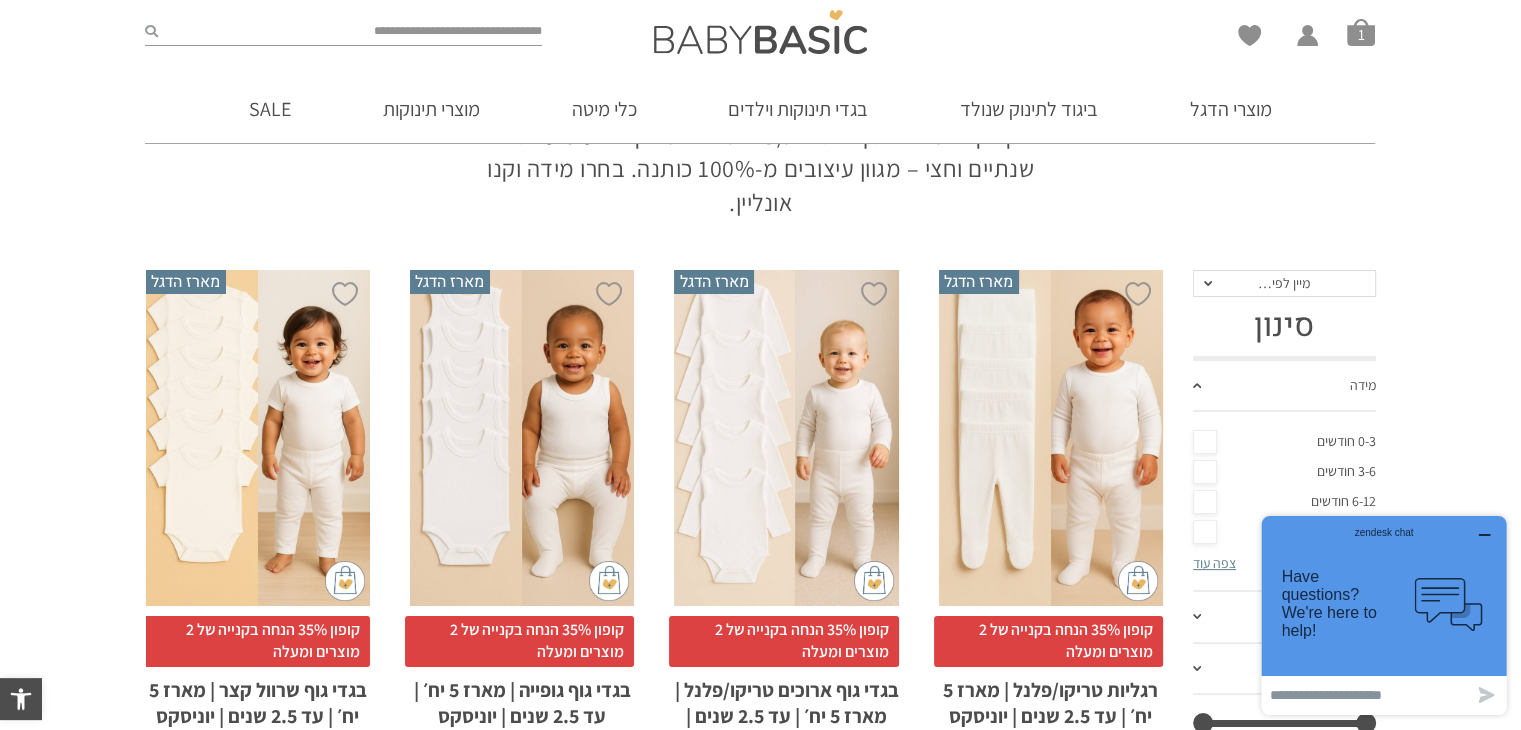 click on "x
בחירת מידה
0-3m
3-6m
6-12m
12-18m
18-24m
24-30m" at bounding box center [258, 438] 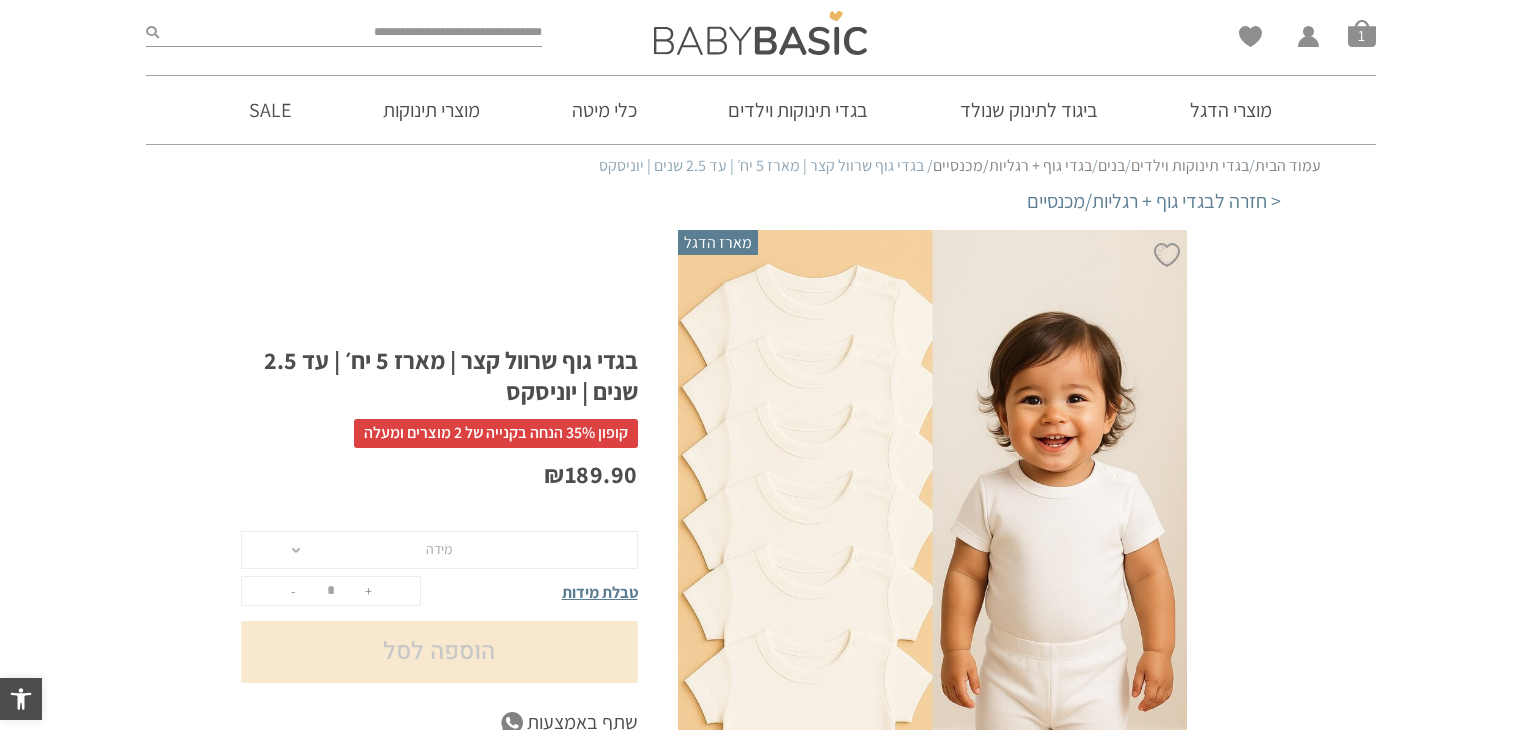 scroll, scrollTop: 0, scrollLeft: 0, axis: both 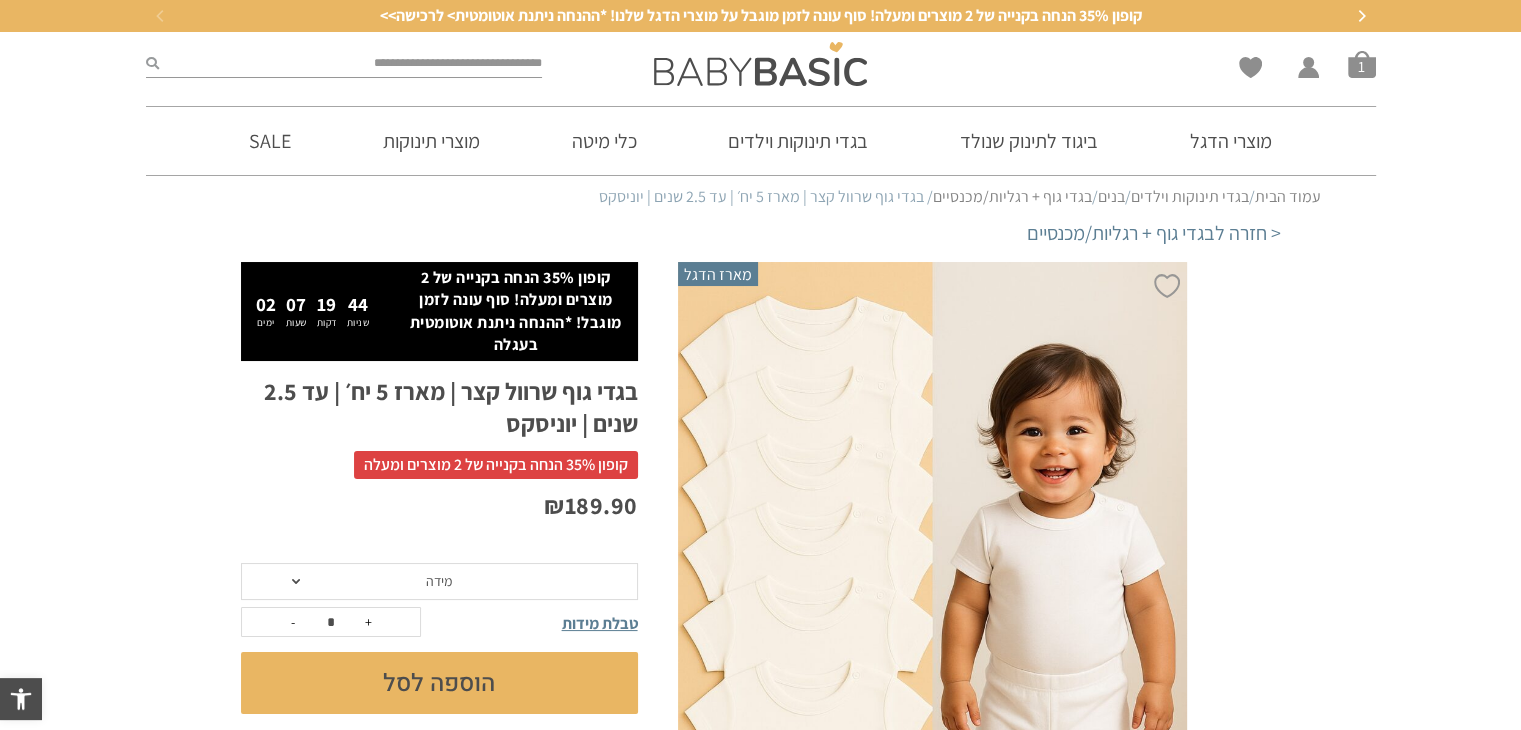 click at bounding box center [933, 644] 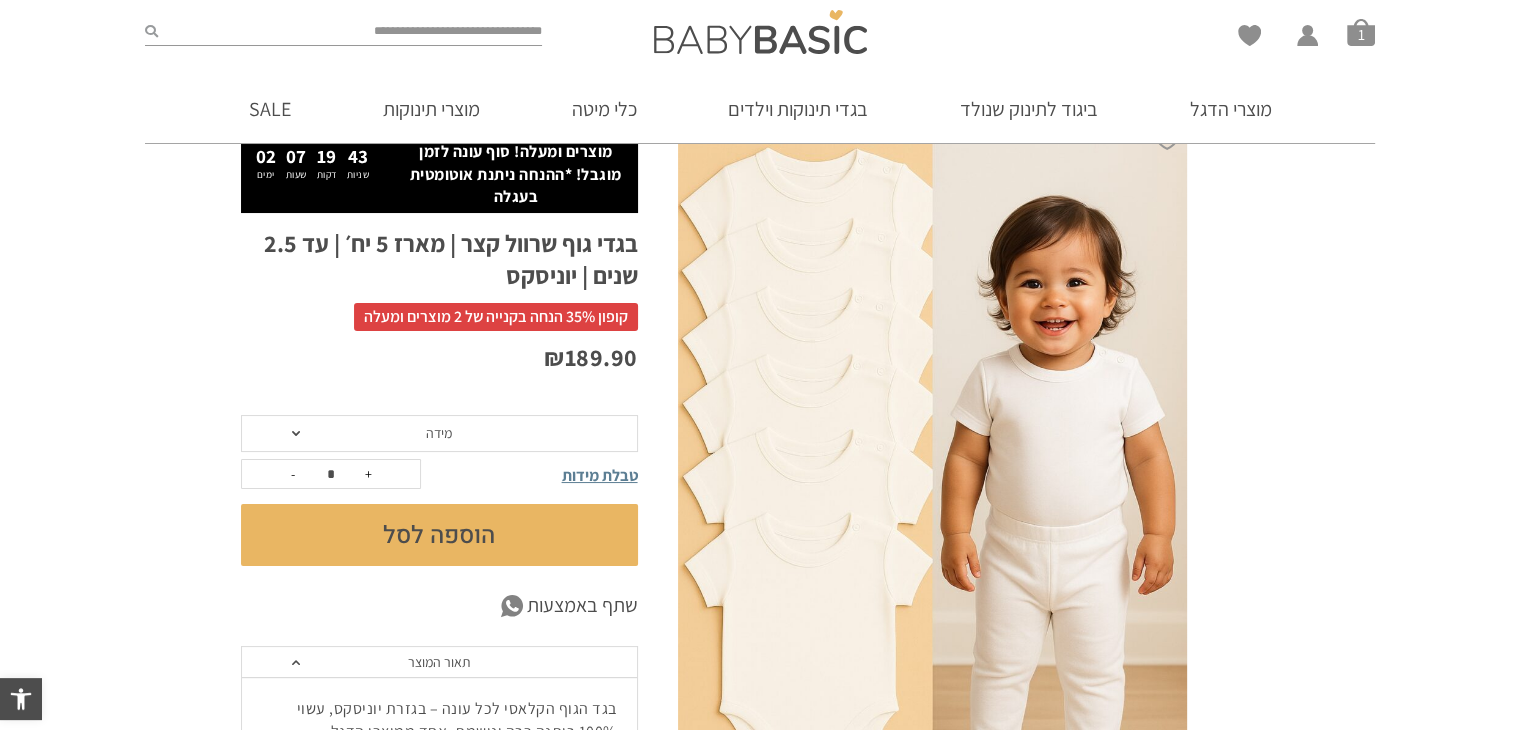 scroll, scrollTop: 166, scrollLeft: 0, axis: vertical 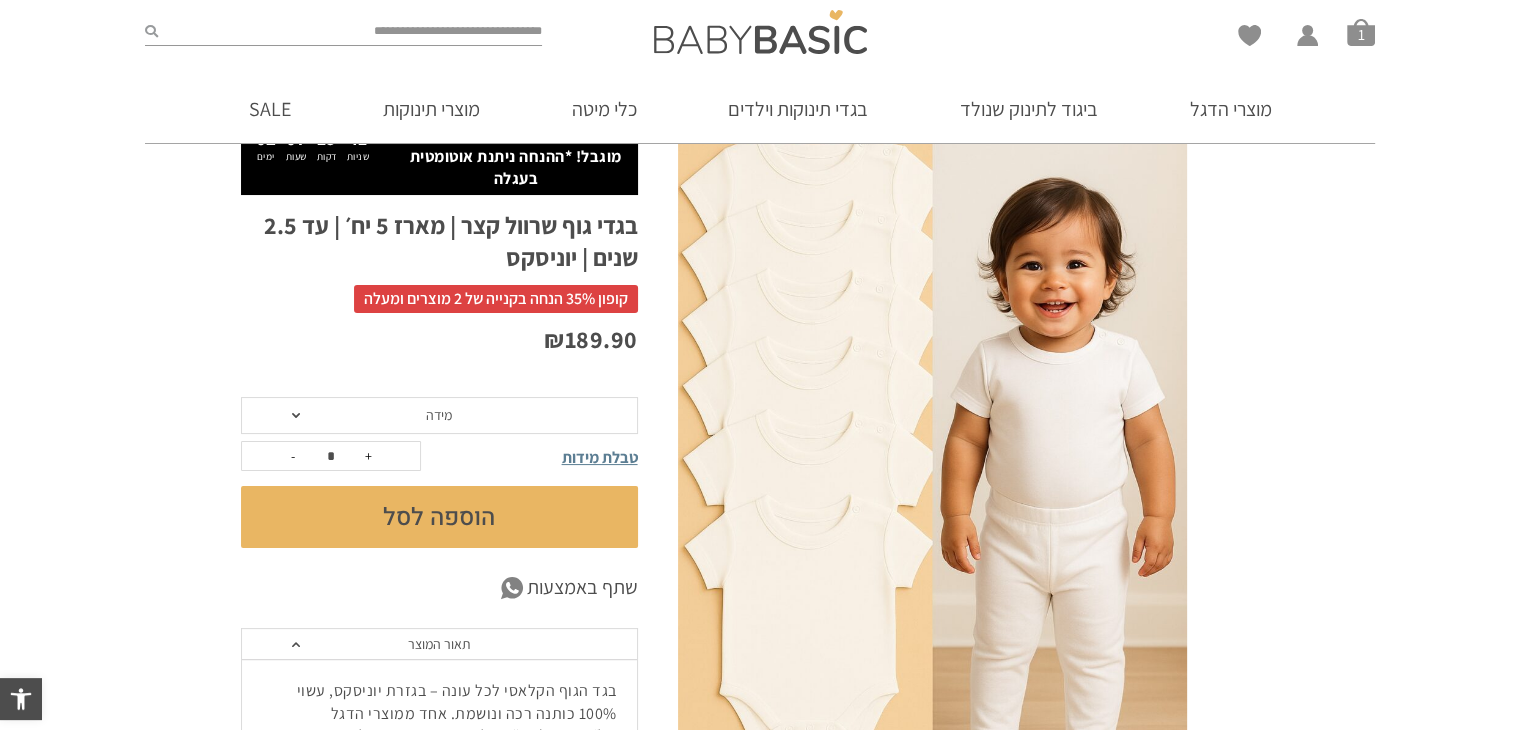 click on "מידה" at bounding box center [439, 416] 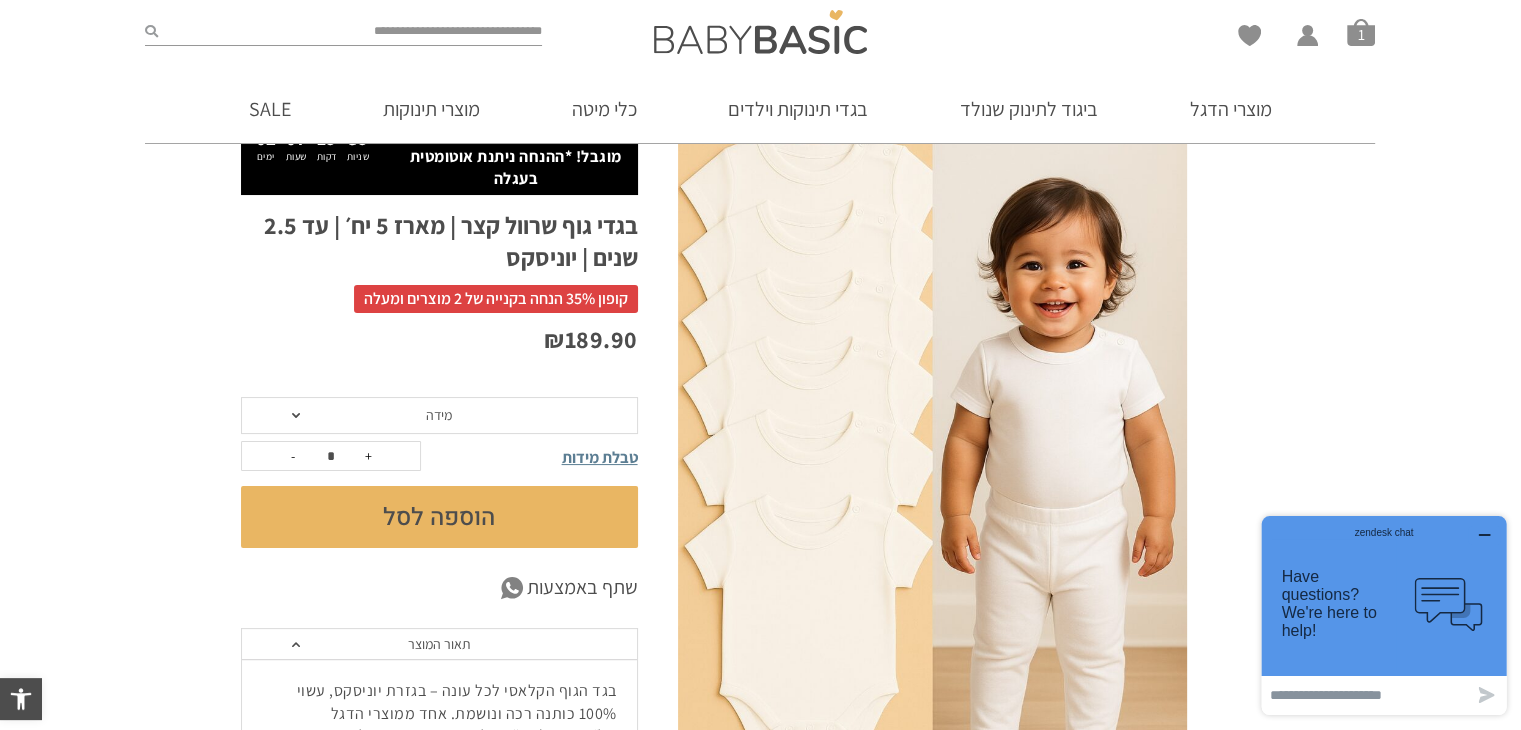 click at bounding box center [1243, 473] 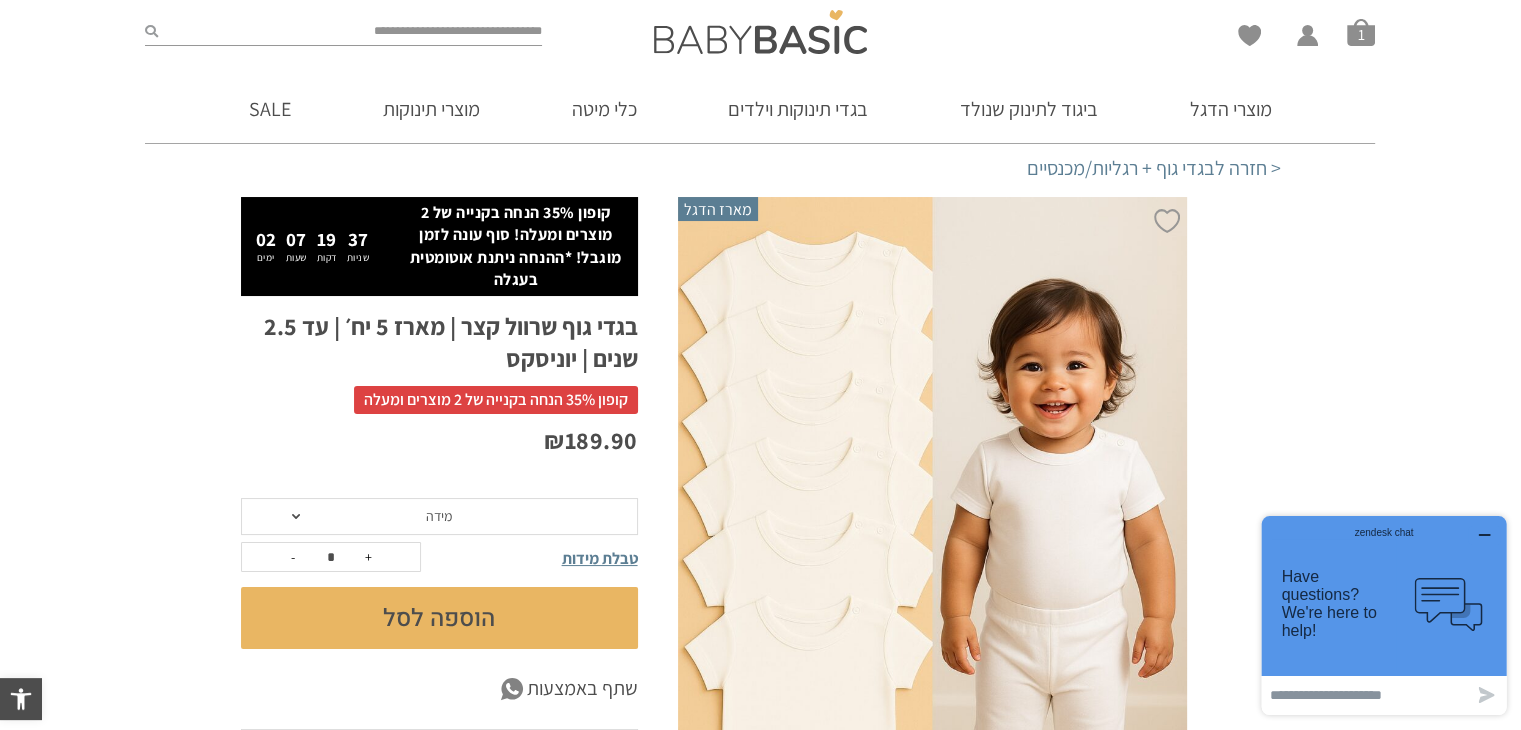 scroll, scrollTop: 0, scrollLeft: 0, axis: both 